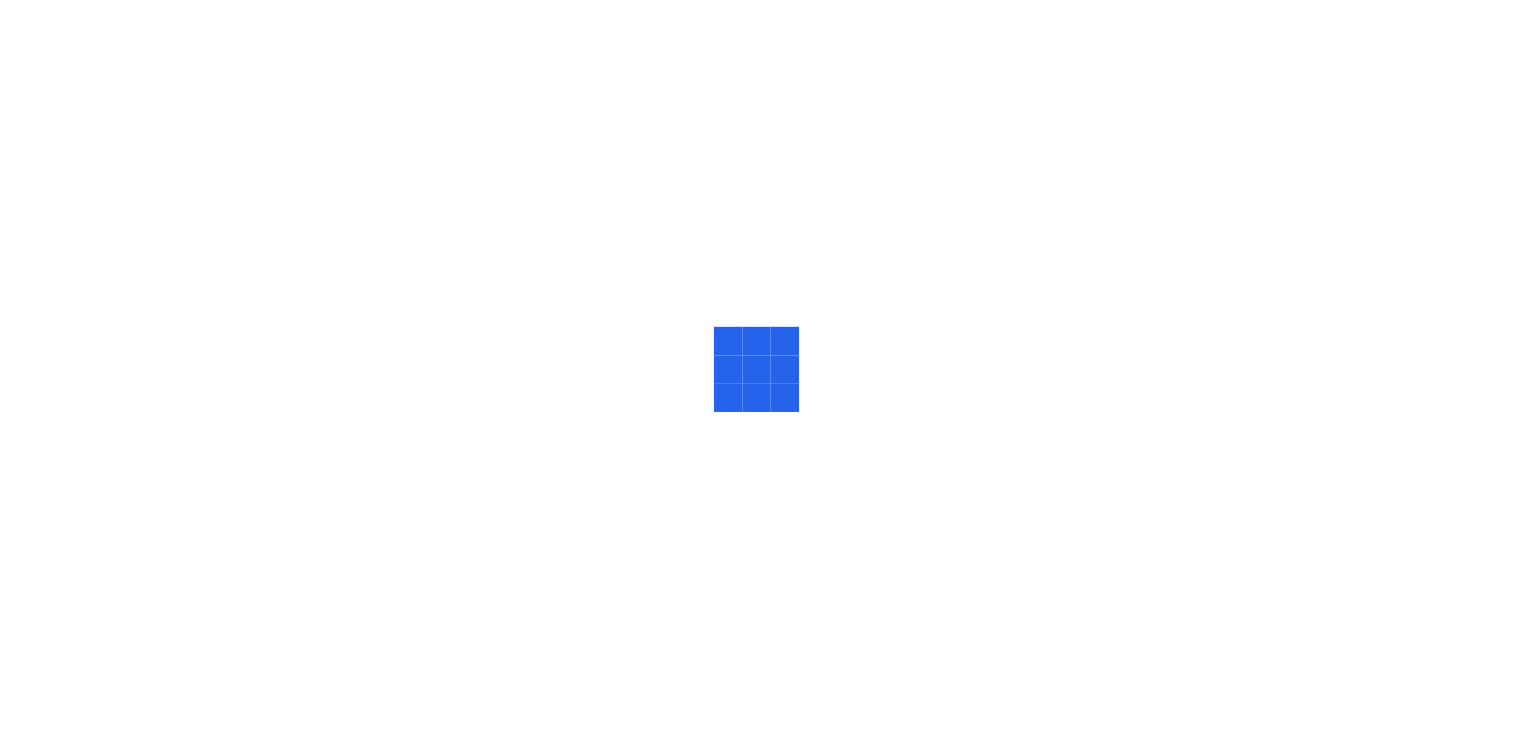 scroll, scrollTop: 0, scrollLeft: 0, axis: both 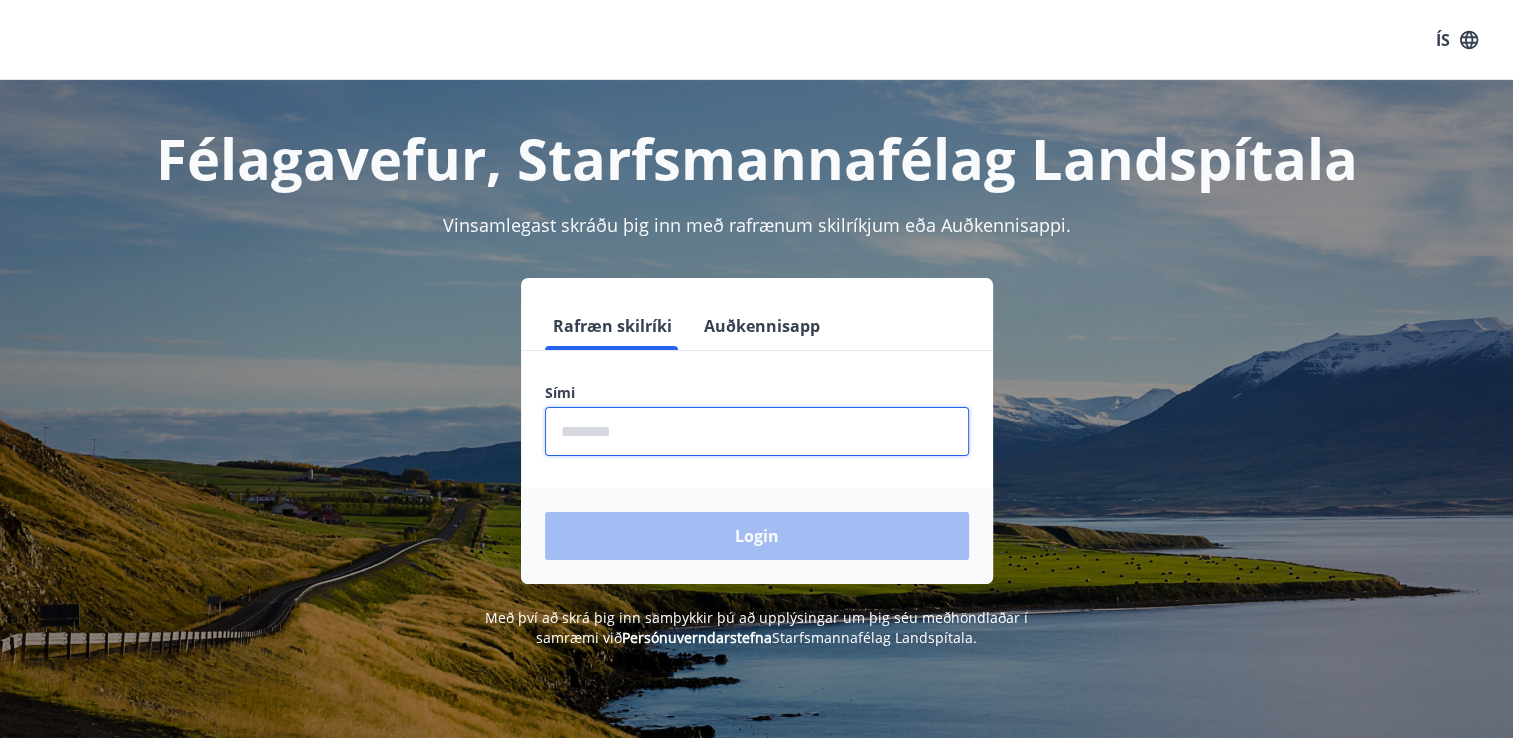 click at bounding box center (757, 431) 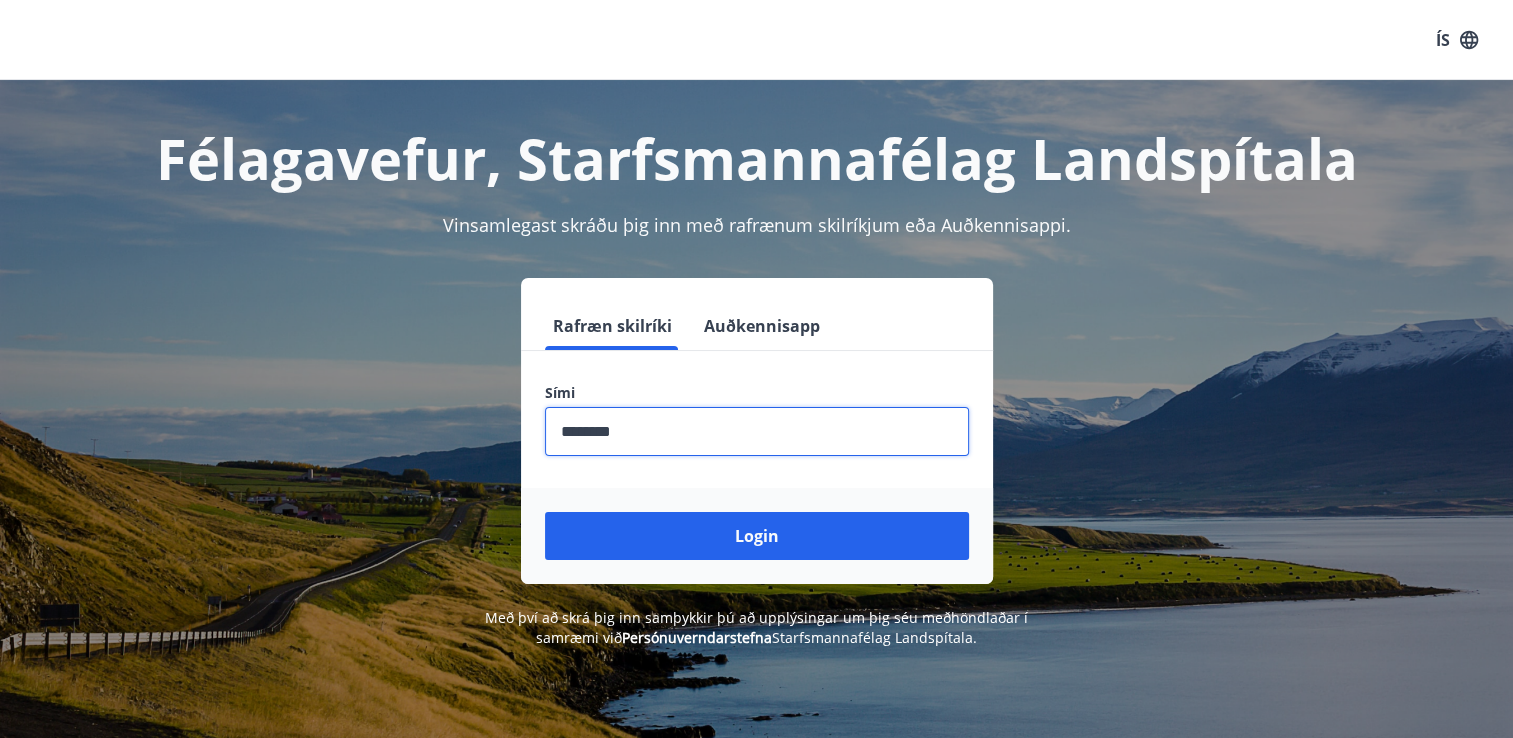 type on "********" 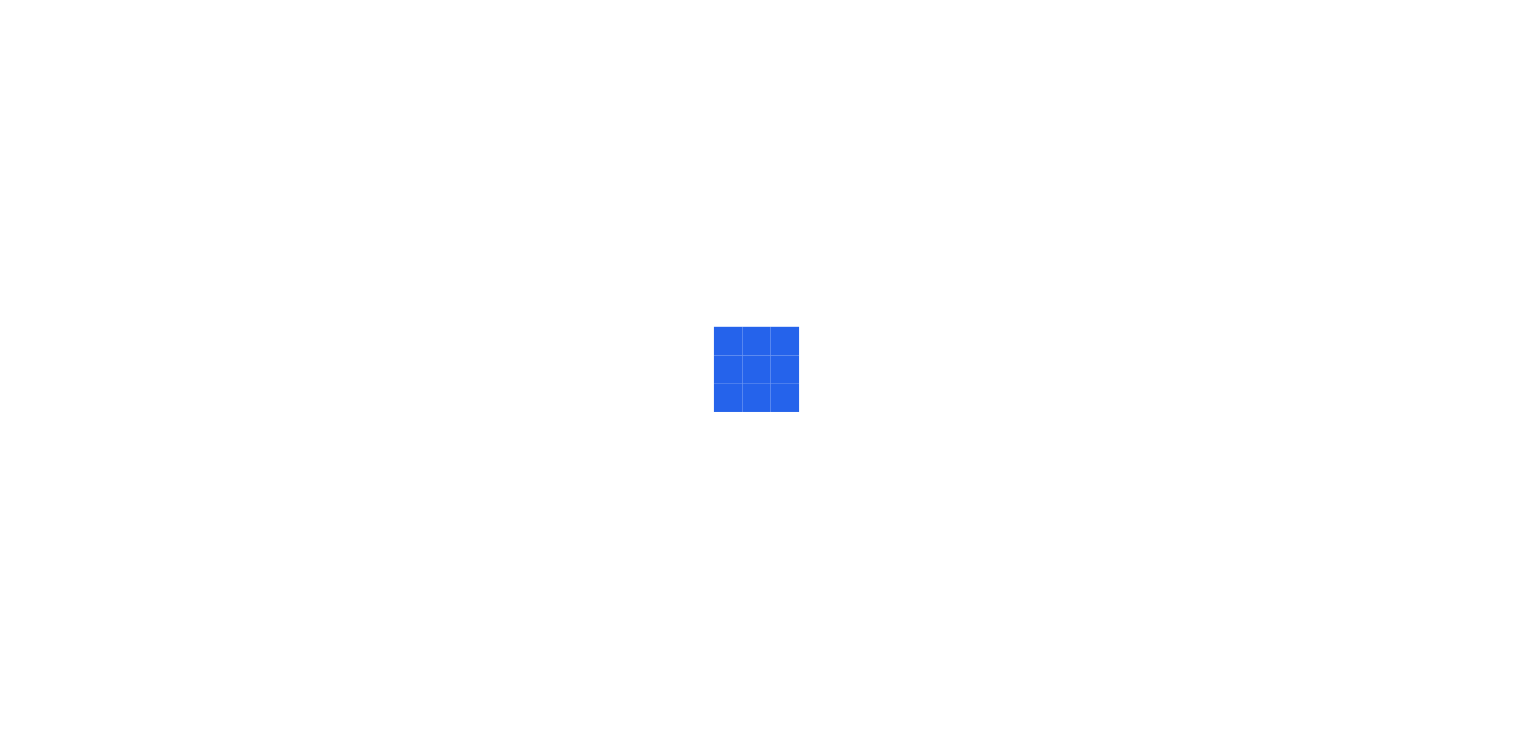 scroll, scrollTop: 0, scrollLeft: 0, axis: both 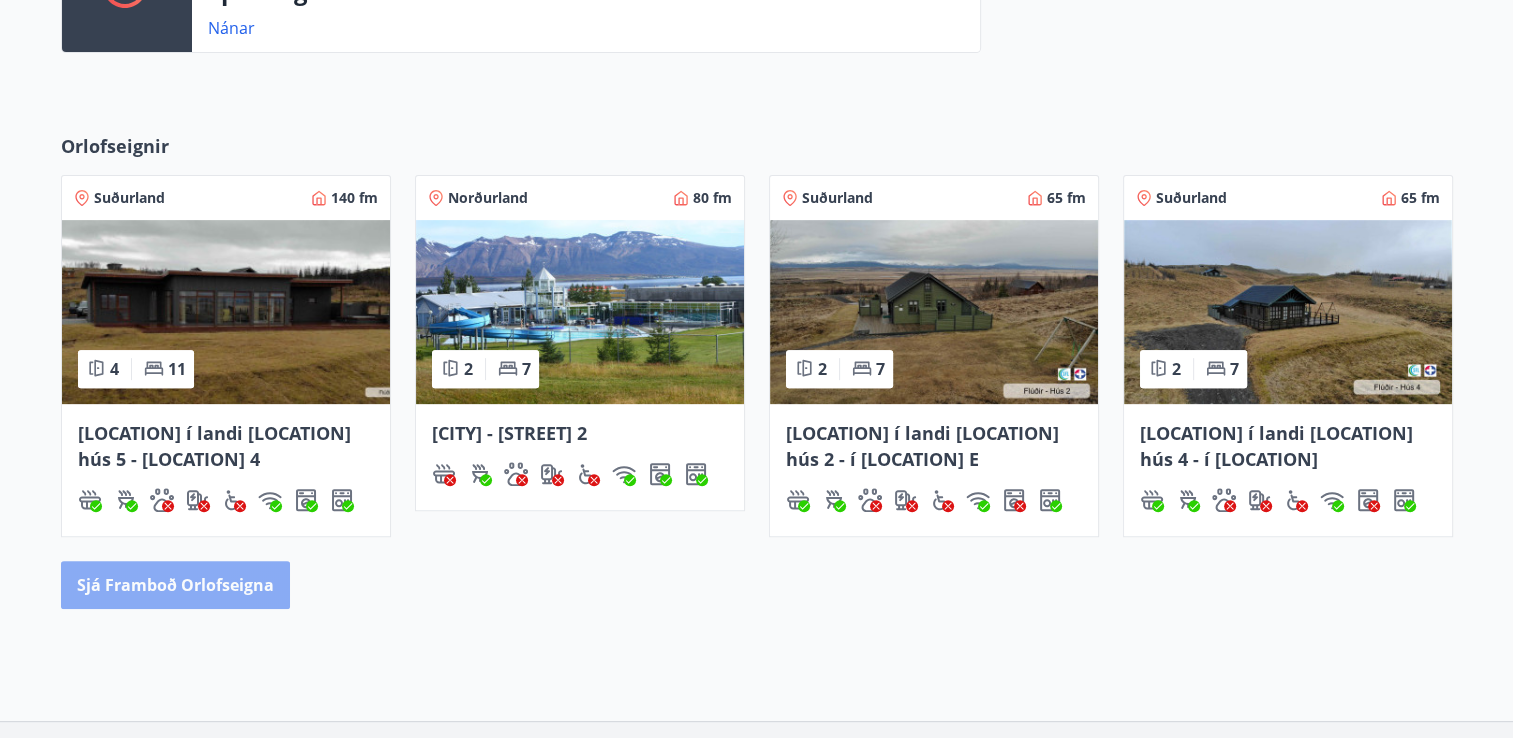 click on "Sjá framboð orlofseigna" at bounding box center (175, 585) 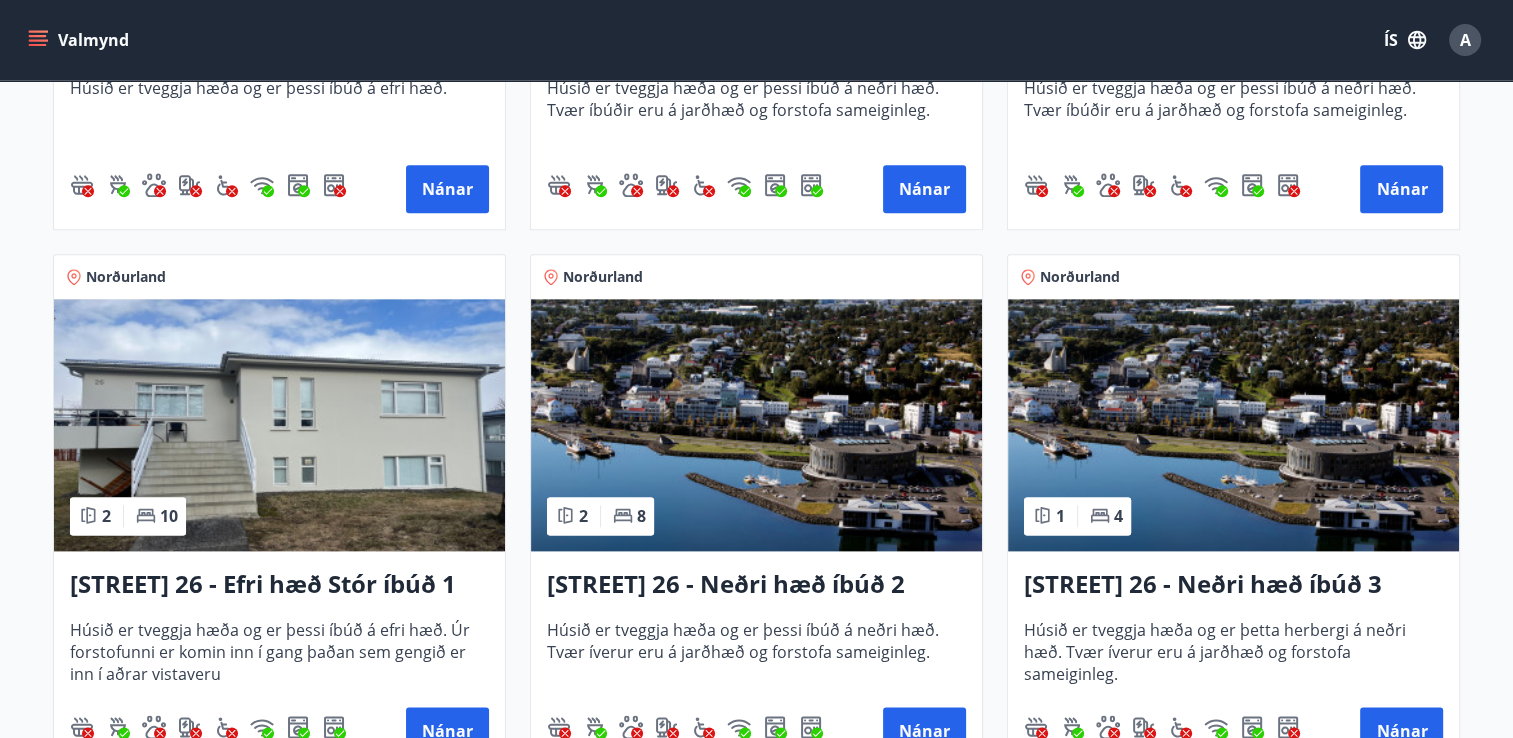 scroll, scrollTop: 2372, scrollLeft: 0, axis: vertical 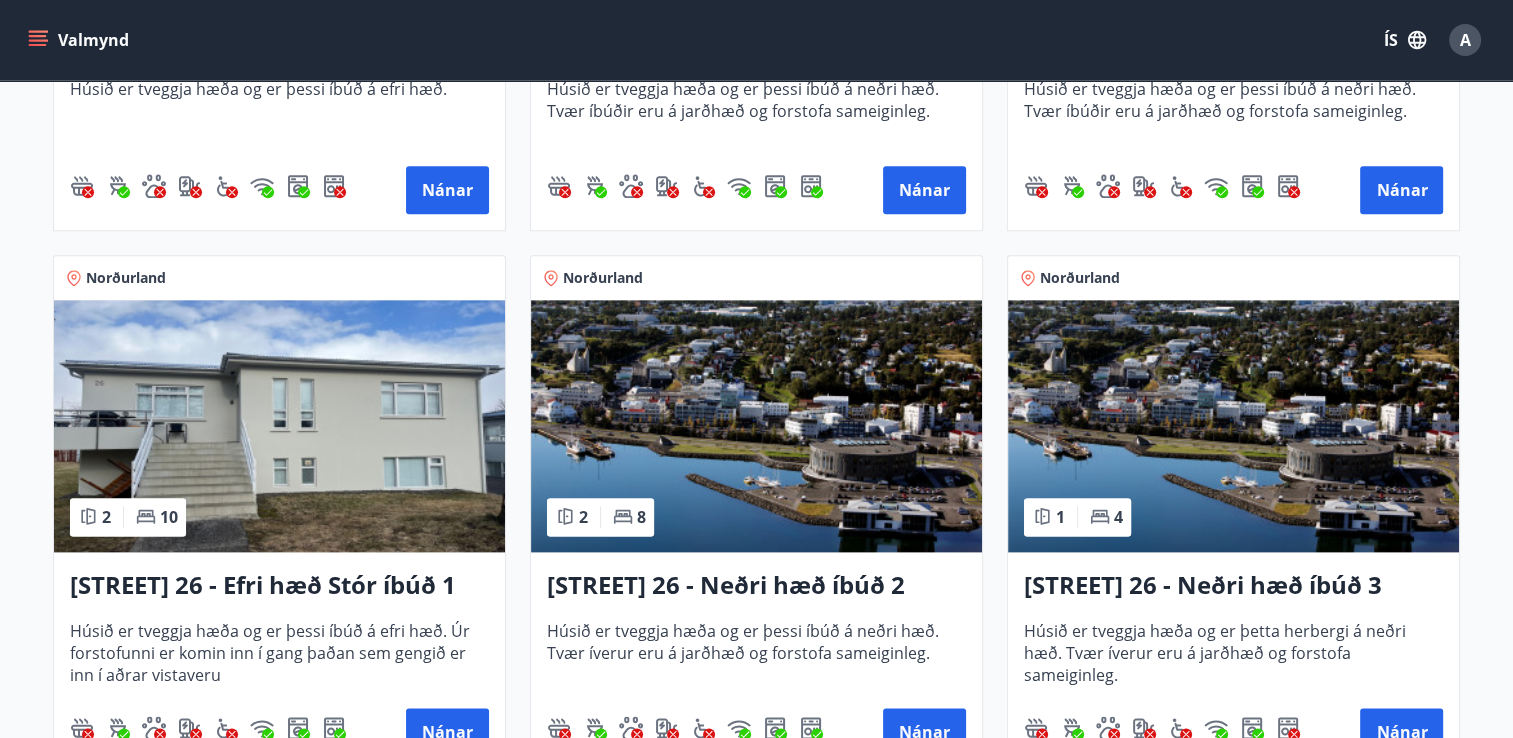 click on "[STREET] 26 - Efri hæð Stór íbúð 1" at bounding box center [279, 586] 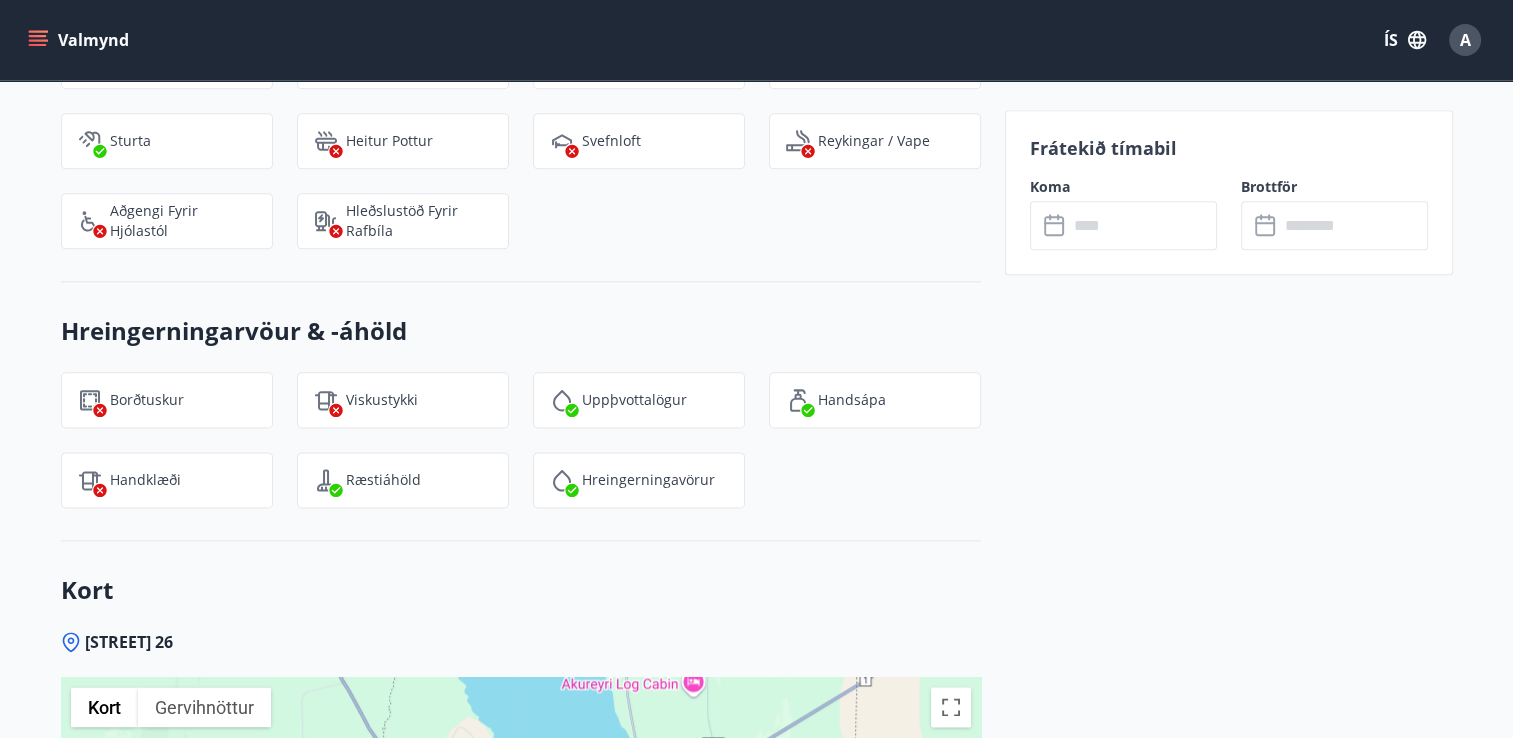 scroll, scrollTop: 2363, scrollLeft: 0, axis: vertical 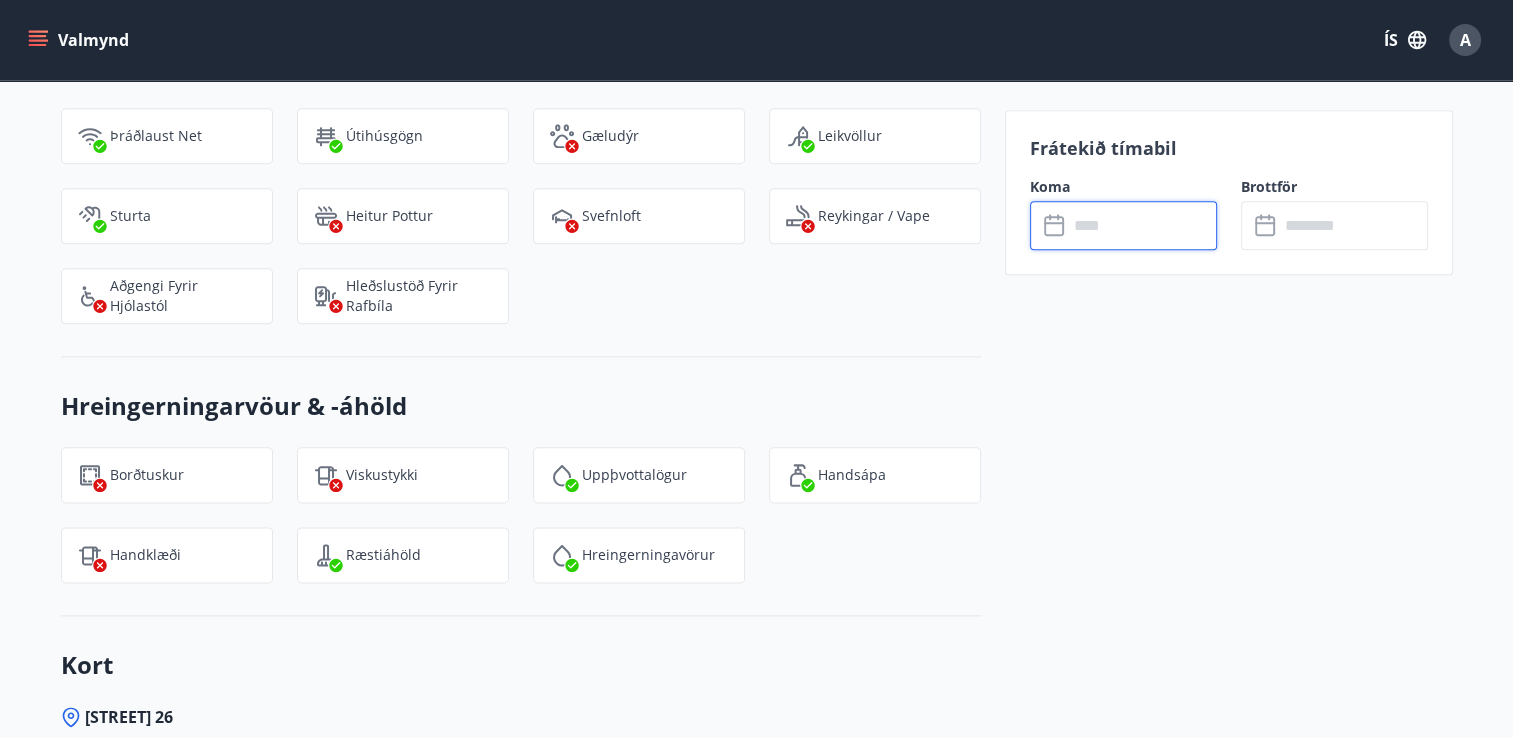 click at bounding box center [1142, 225] 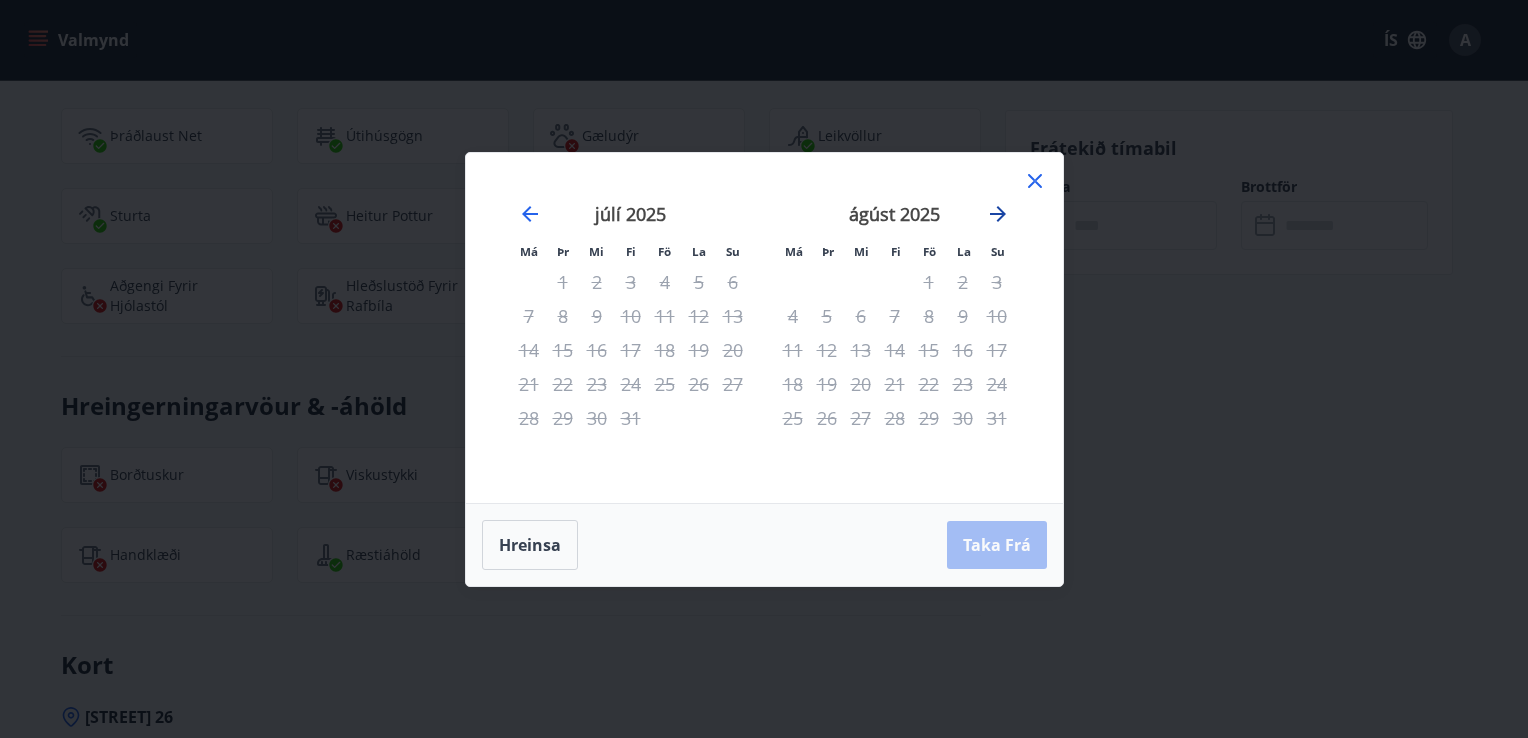 click 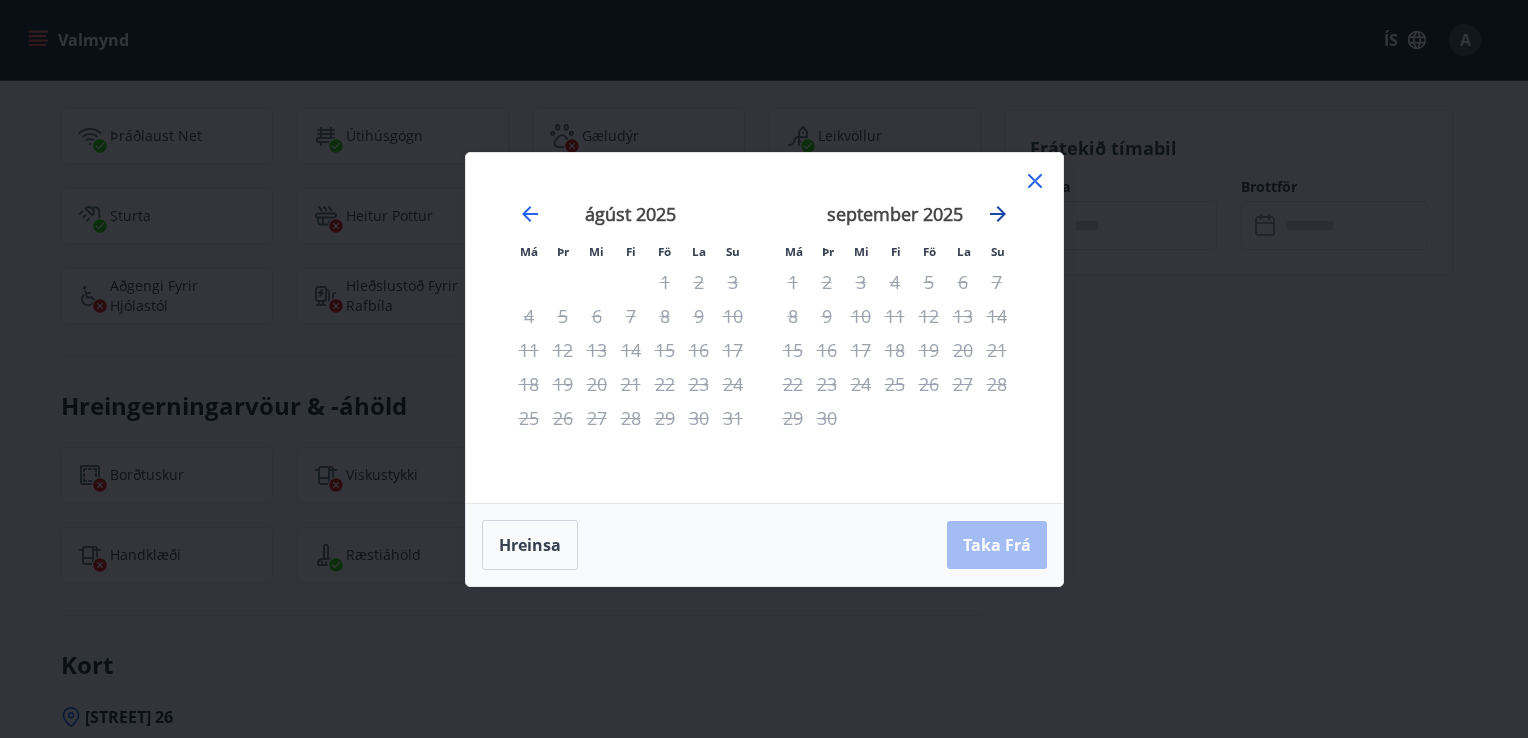 click 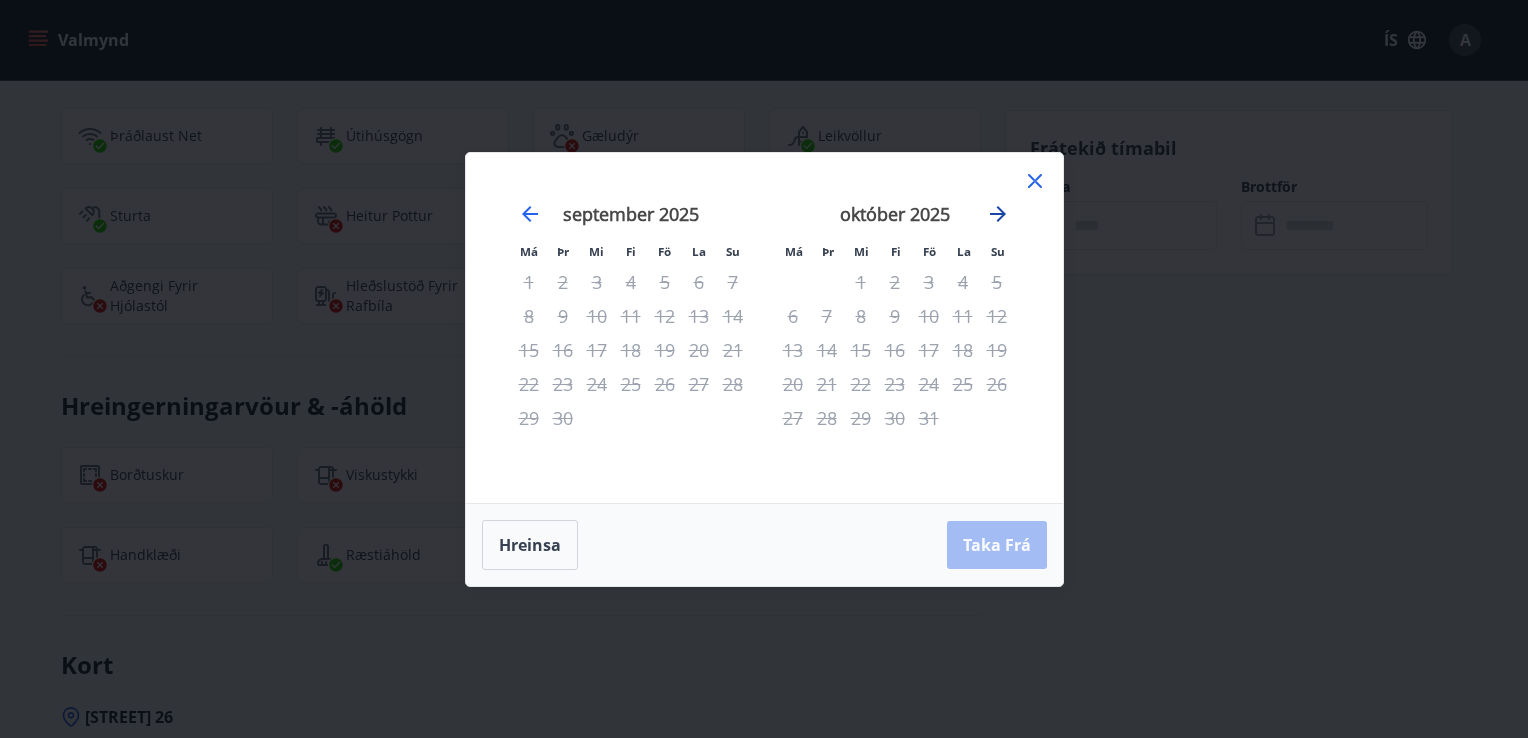 click 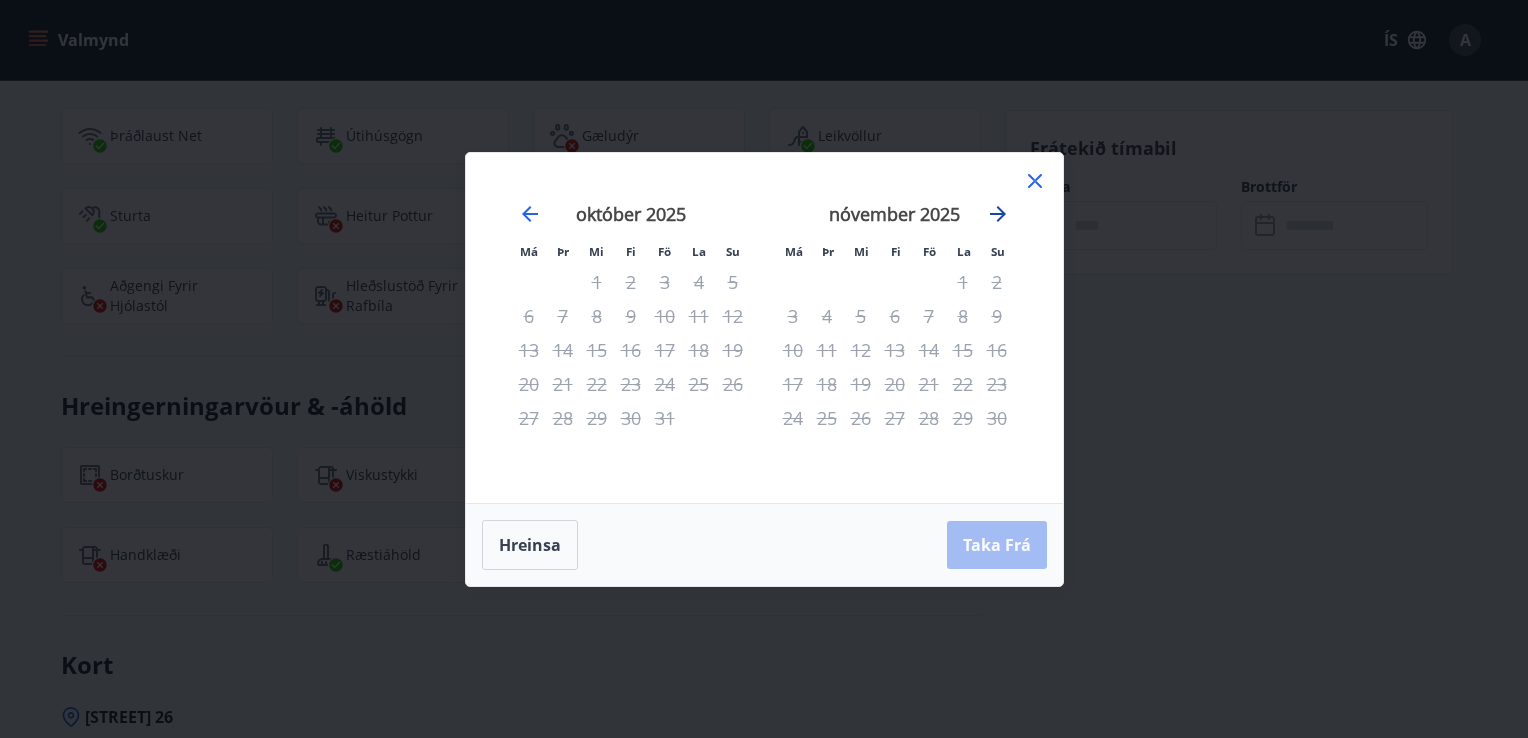 click 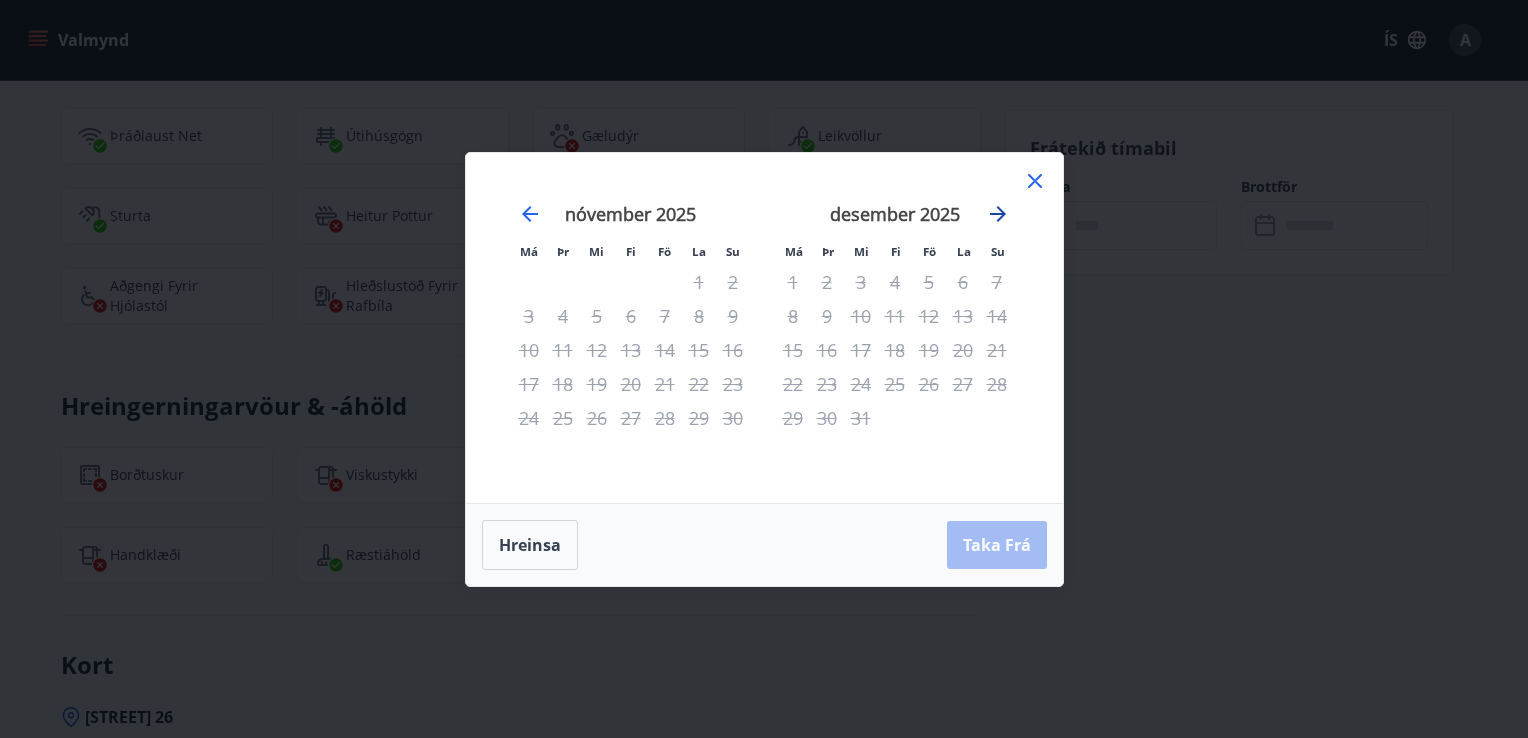click 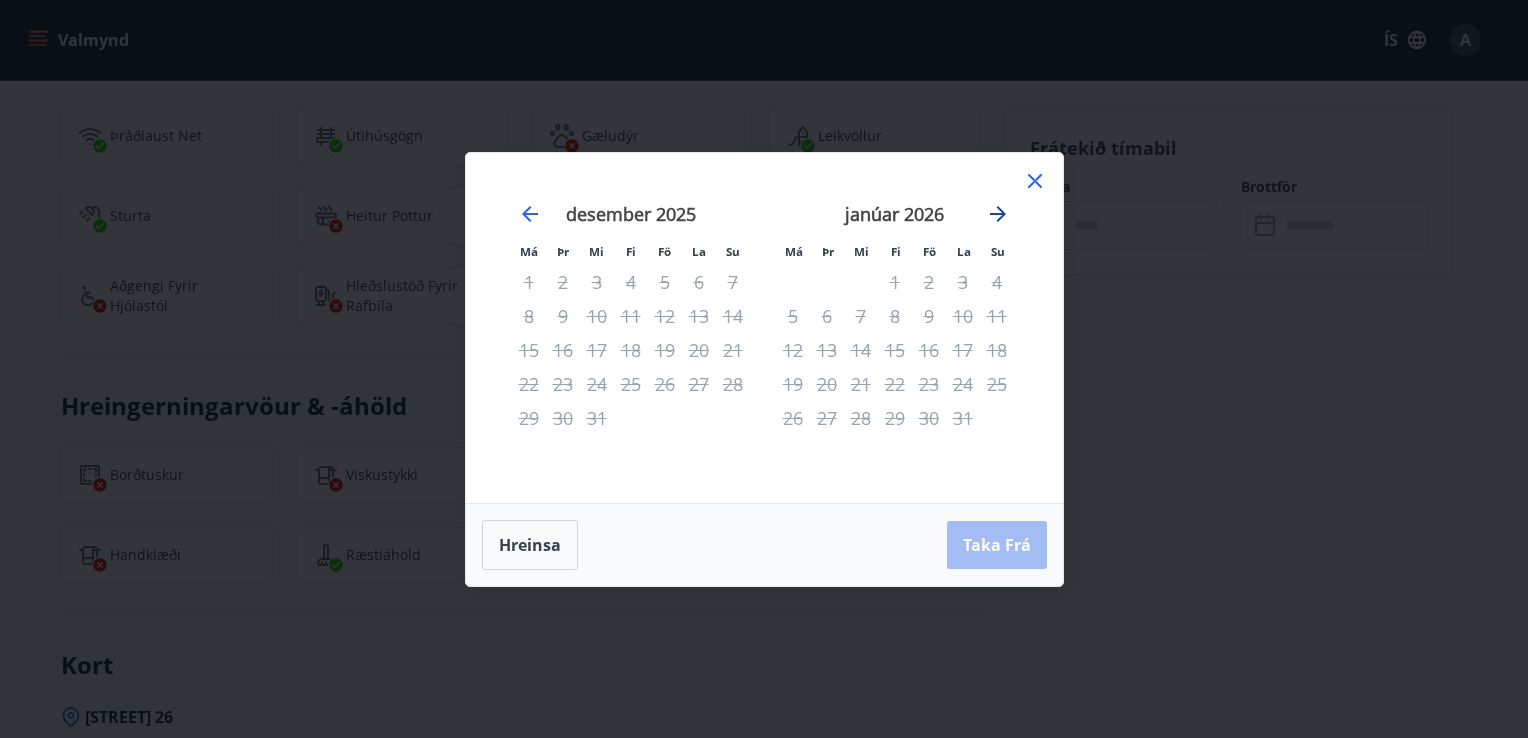 click 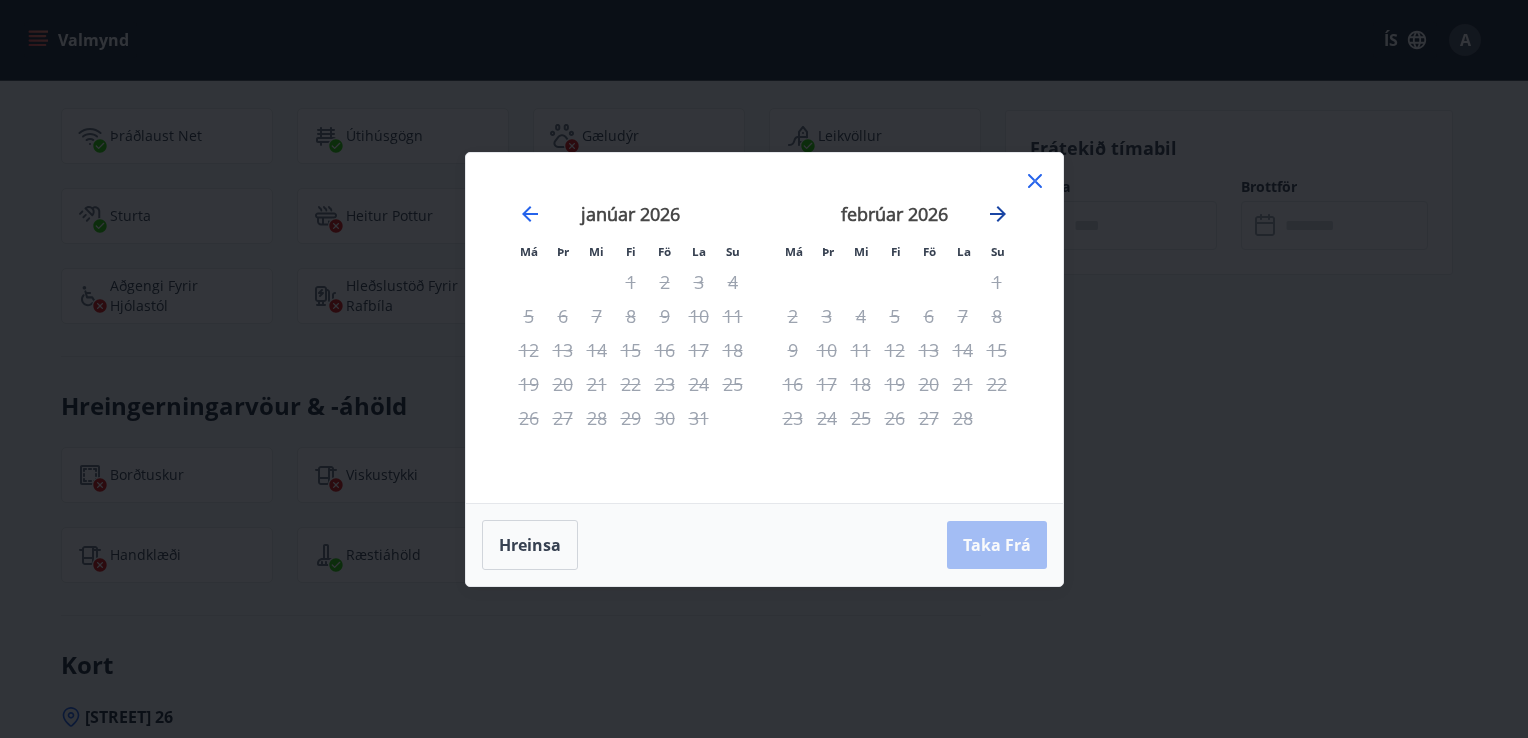 click 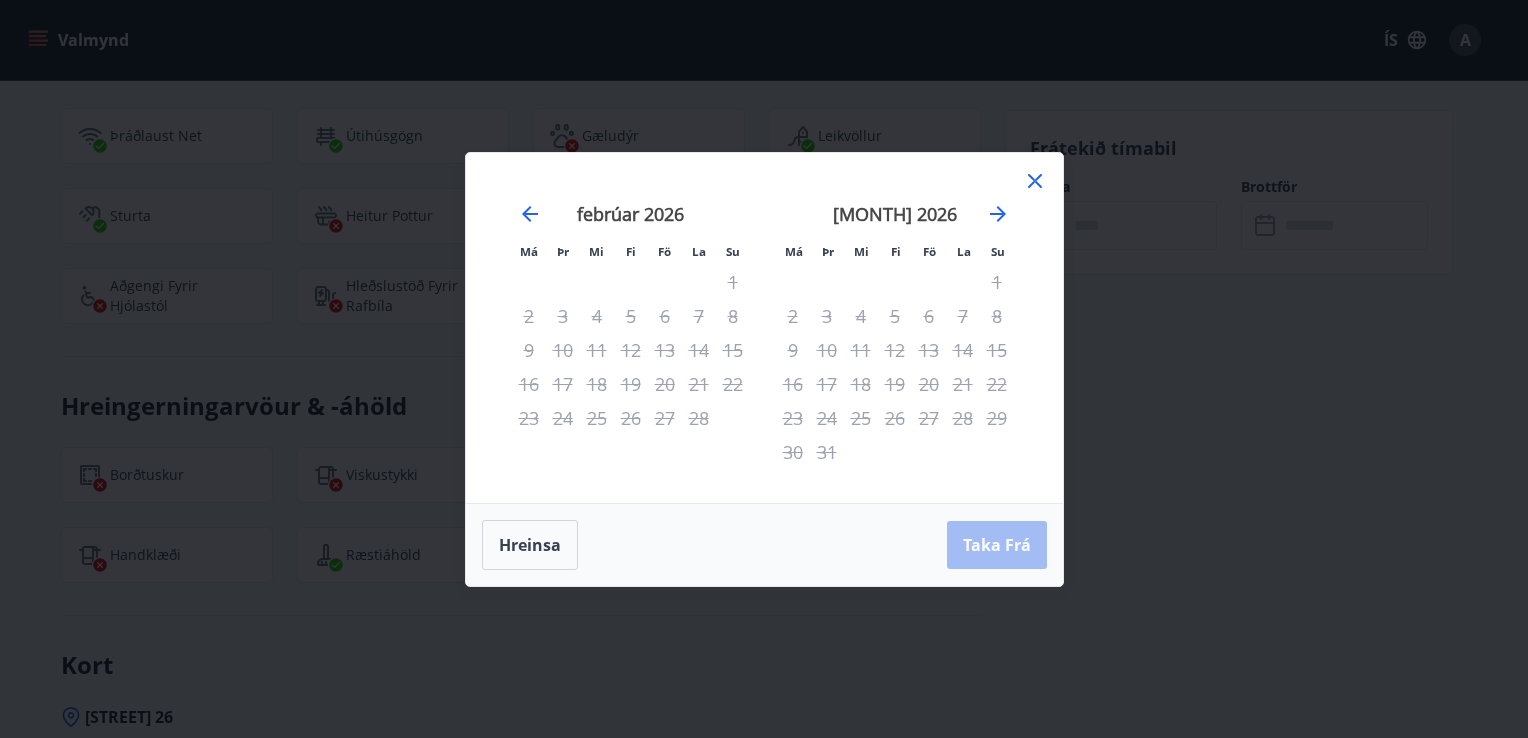 click on "Má Þr Mi Fi Fö La Su Má Þr Mi Fi Fö La Su [MONTH] 2026 1 2 3 4 5 6 7 8 9 10 11 12 13 14 15 16 17 18 19 20 21 22 23 24 25 26 27 28 29 30 31 [MONTH] 2026 1 2 3 4 5 6 7 8 9 10 11 12 13 14 15 16 17 18 19 20 21 22 23 24 25 26 27 28 [MONTH] 2026 1 2 3 4 5 6 7 8 9 10 11 12 13 14 15 16 17 18 19 20 21 22 23 24 25 26 27 28 29 30 31 [MONTH] 2026 1 2 3 4 5 6 7 8 9 10 11 12 13 14 15 16 17 18 19 20 21 22 23 24 25 26 27 28 29 30" at bounding box center [764, 328] 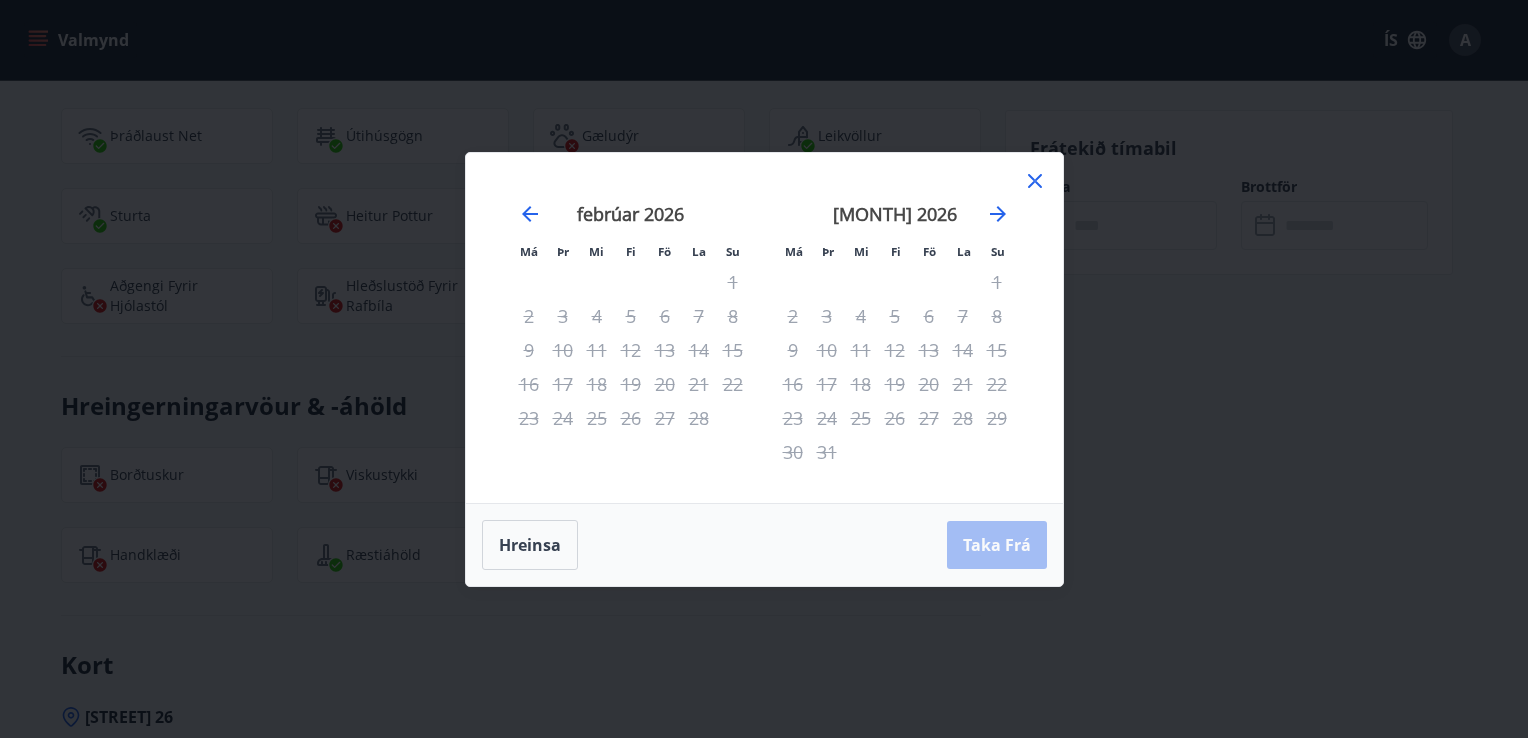 click 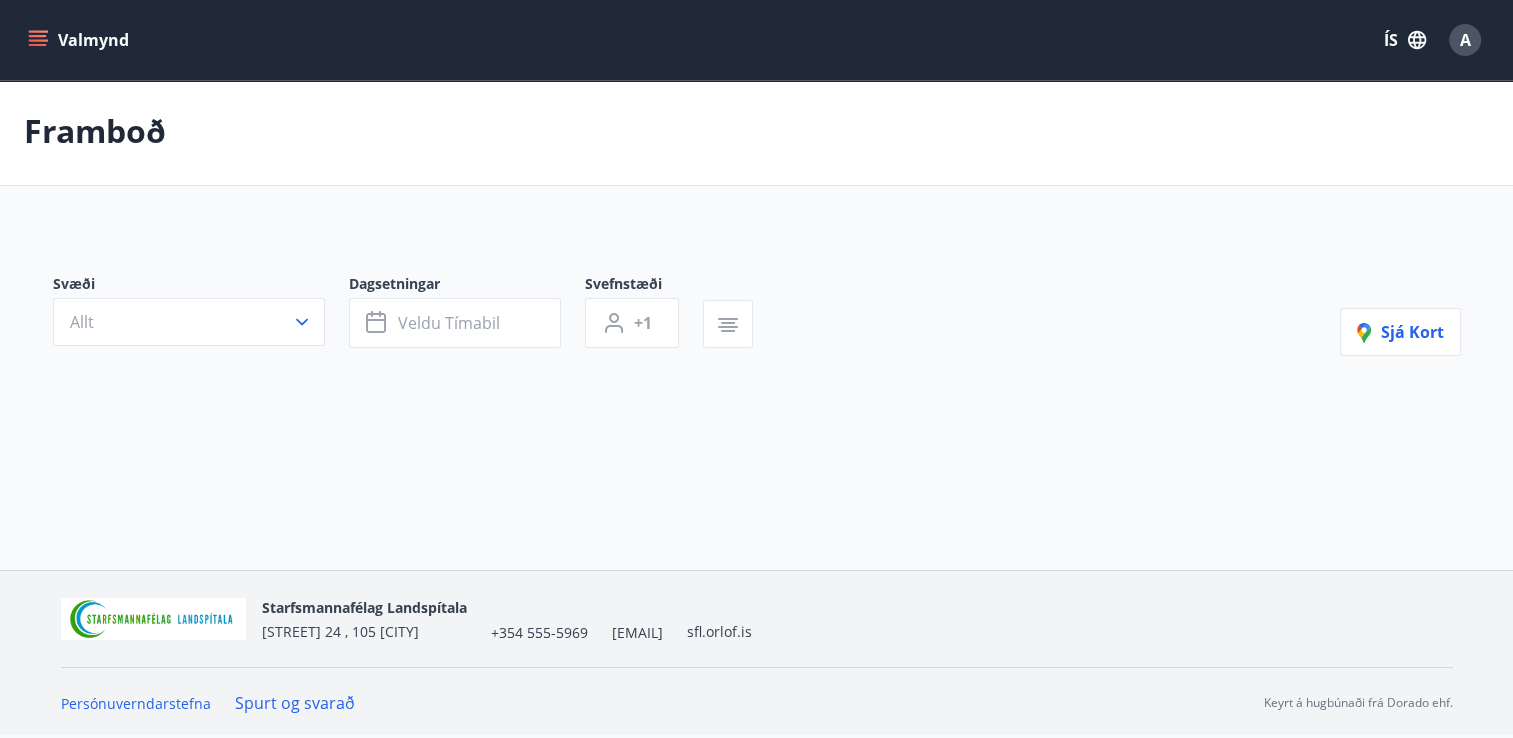 scroll, scrollTop: 0, scrollLeft: 0, axis: both 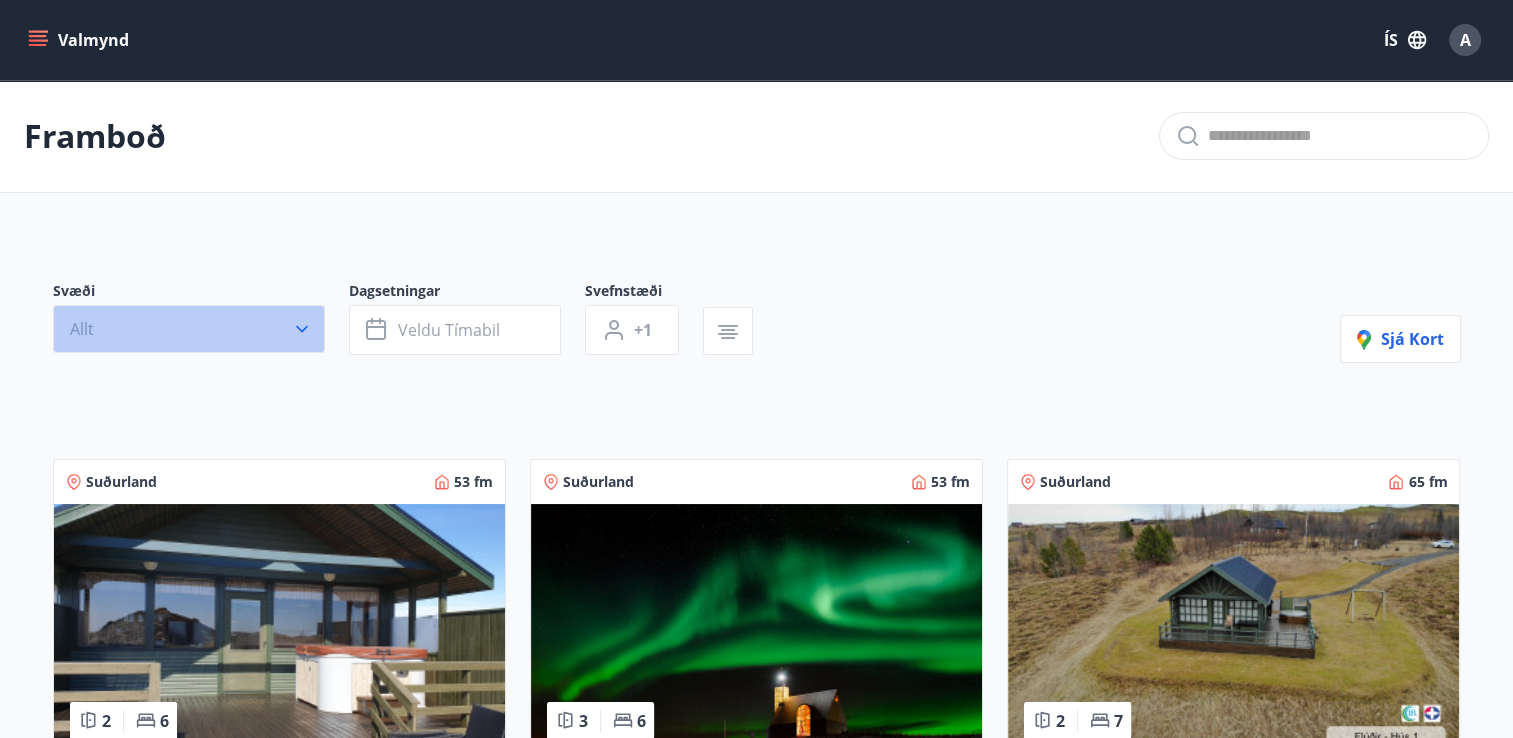 click 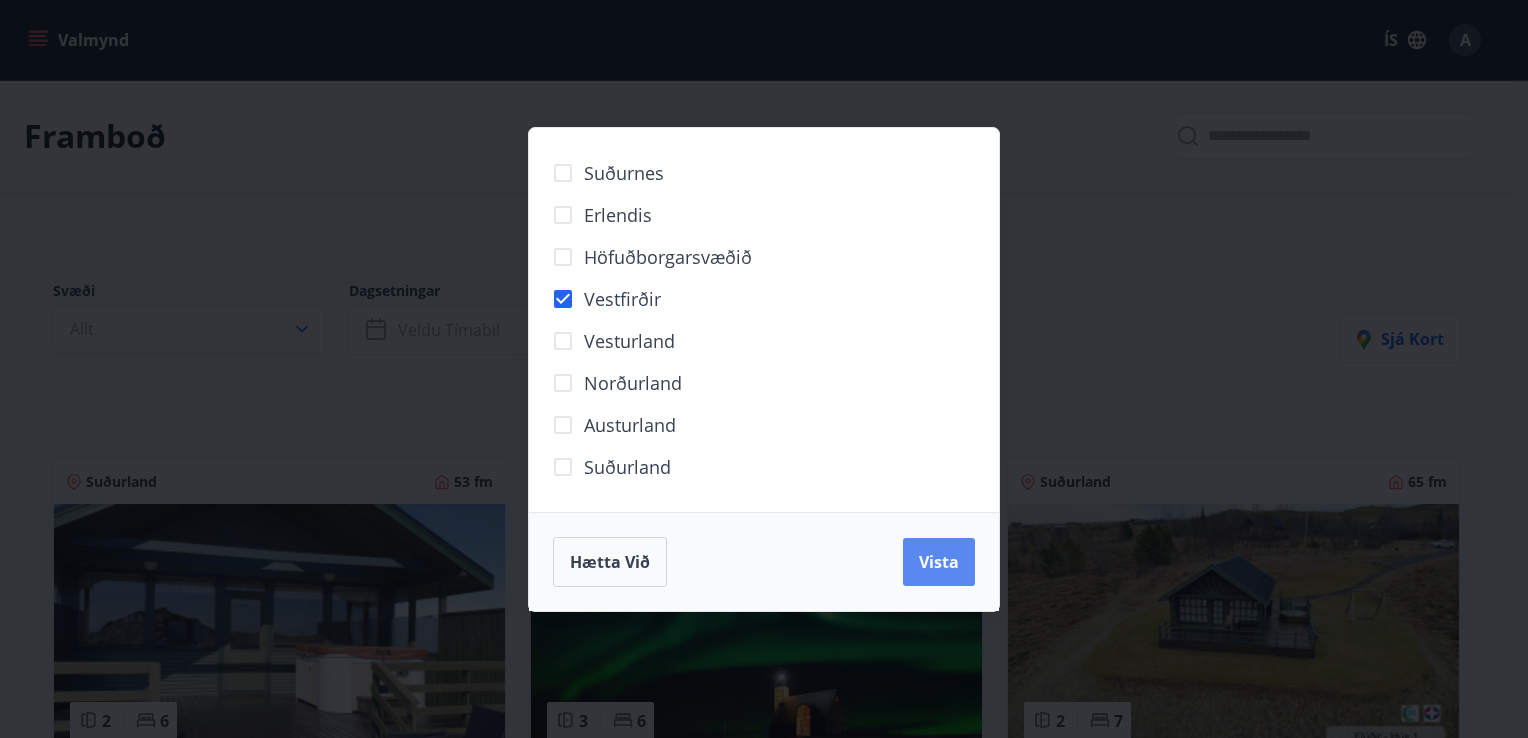 click on "Vista" at bounding box center [939, 562] 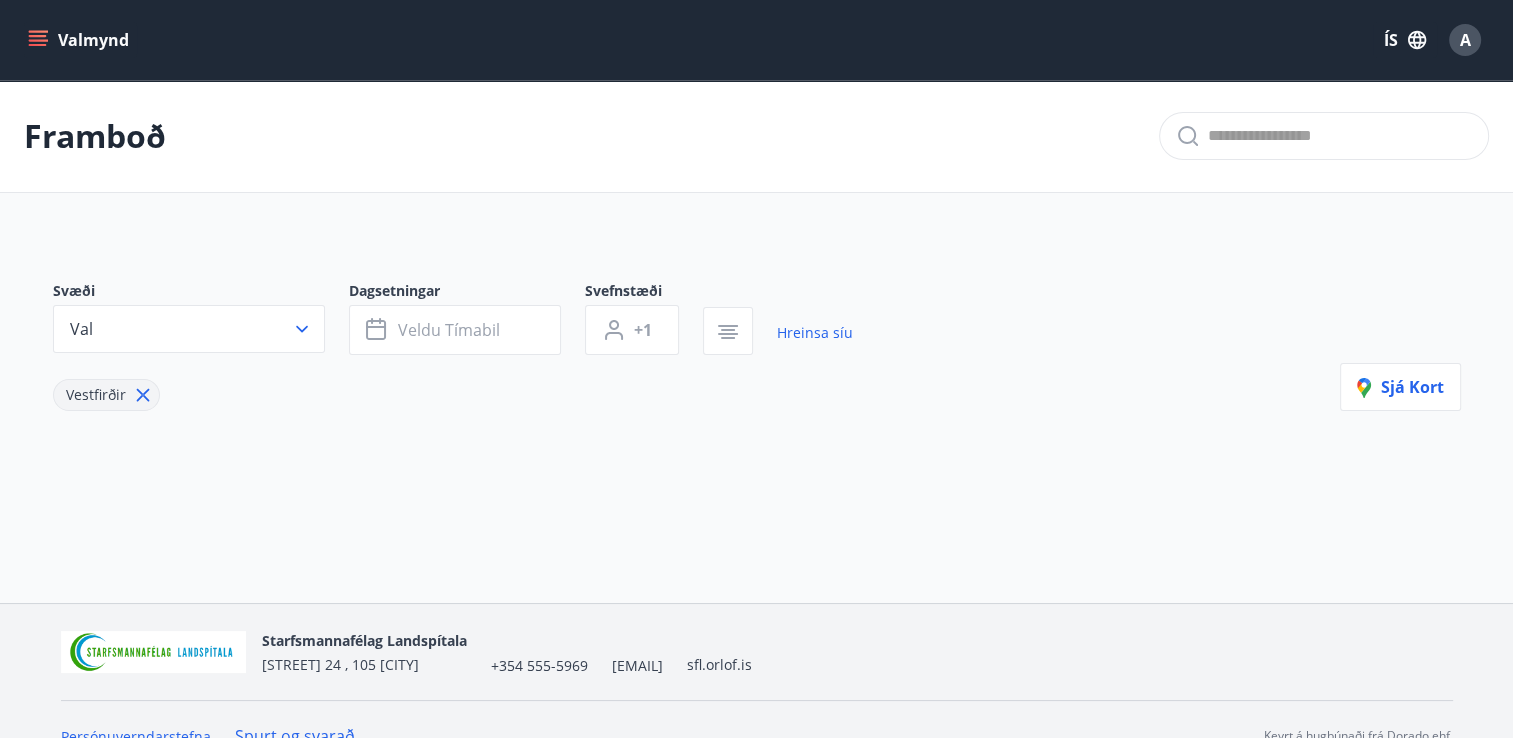 click on "Vestfirðir" at bounding box center [106, 395] 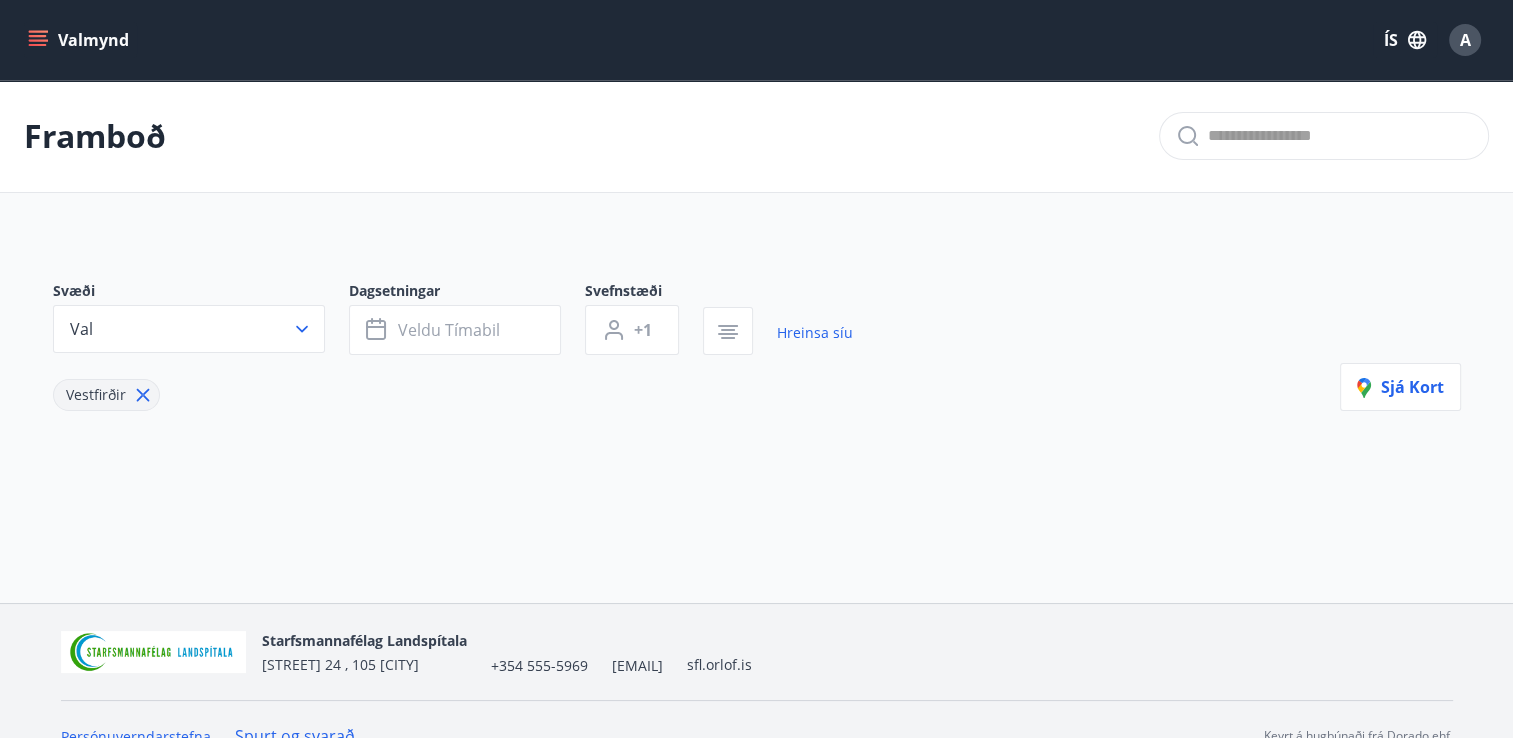 click 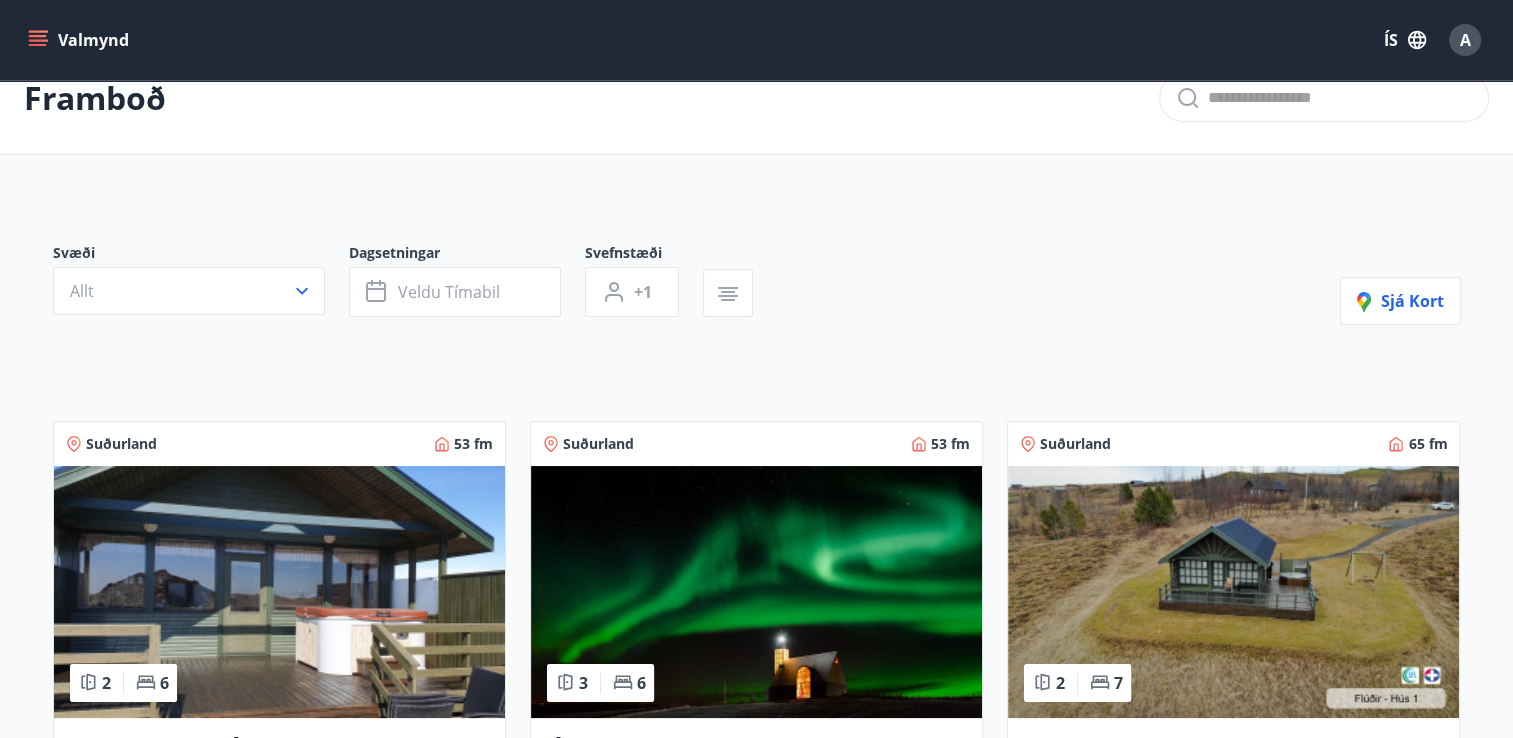 scroll, scrollTop: 0, scrollLeft: 0, axis: both 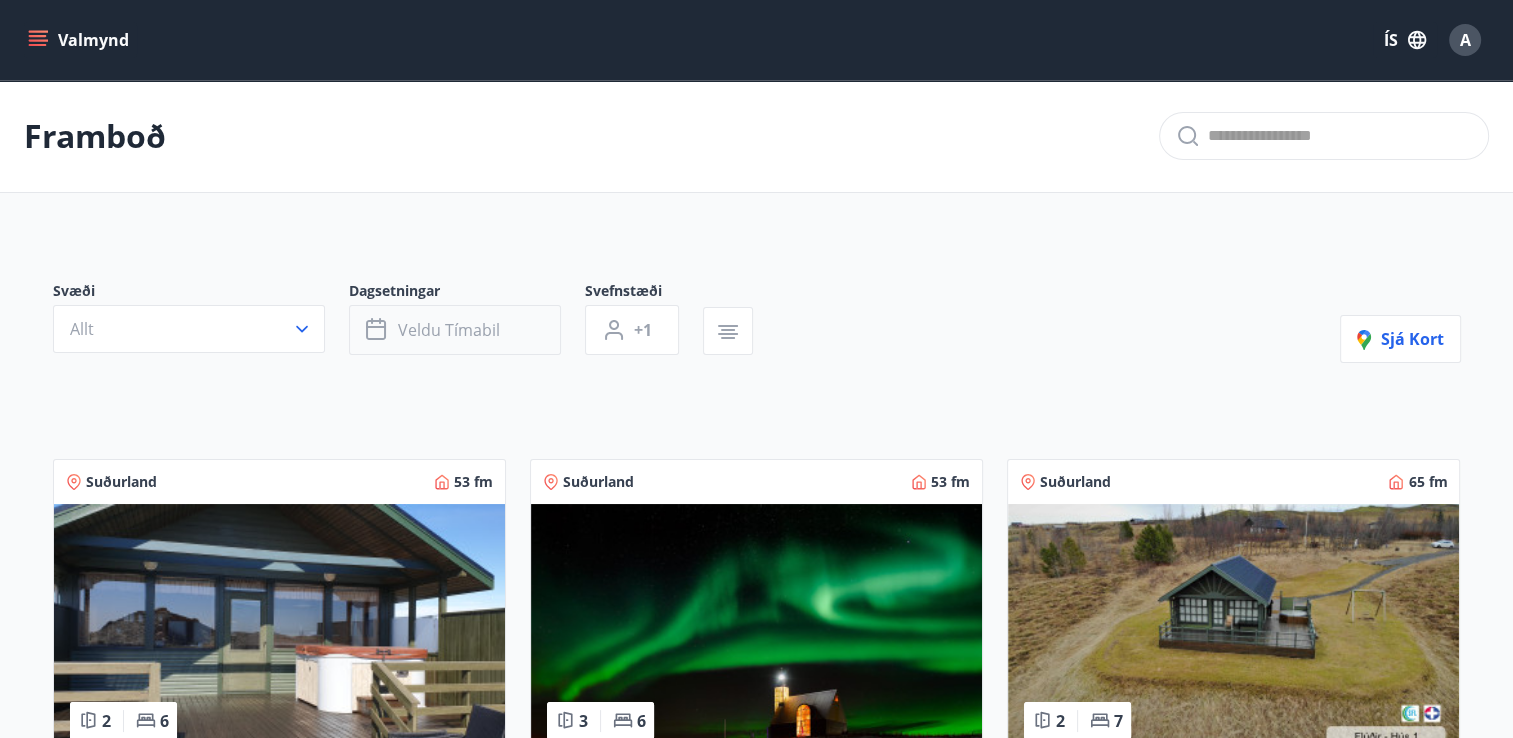 click on "Veldu tímabil" at bounding box center (449, 330) 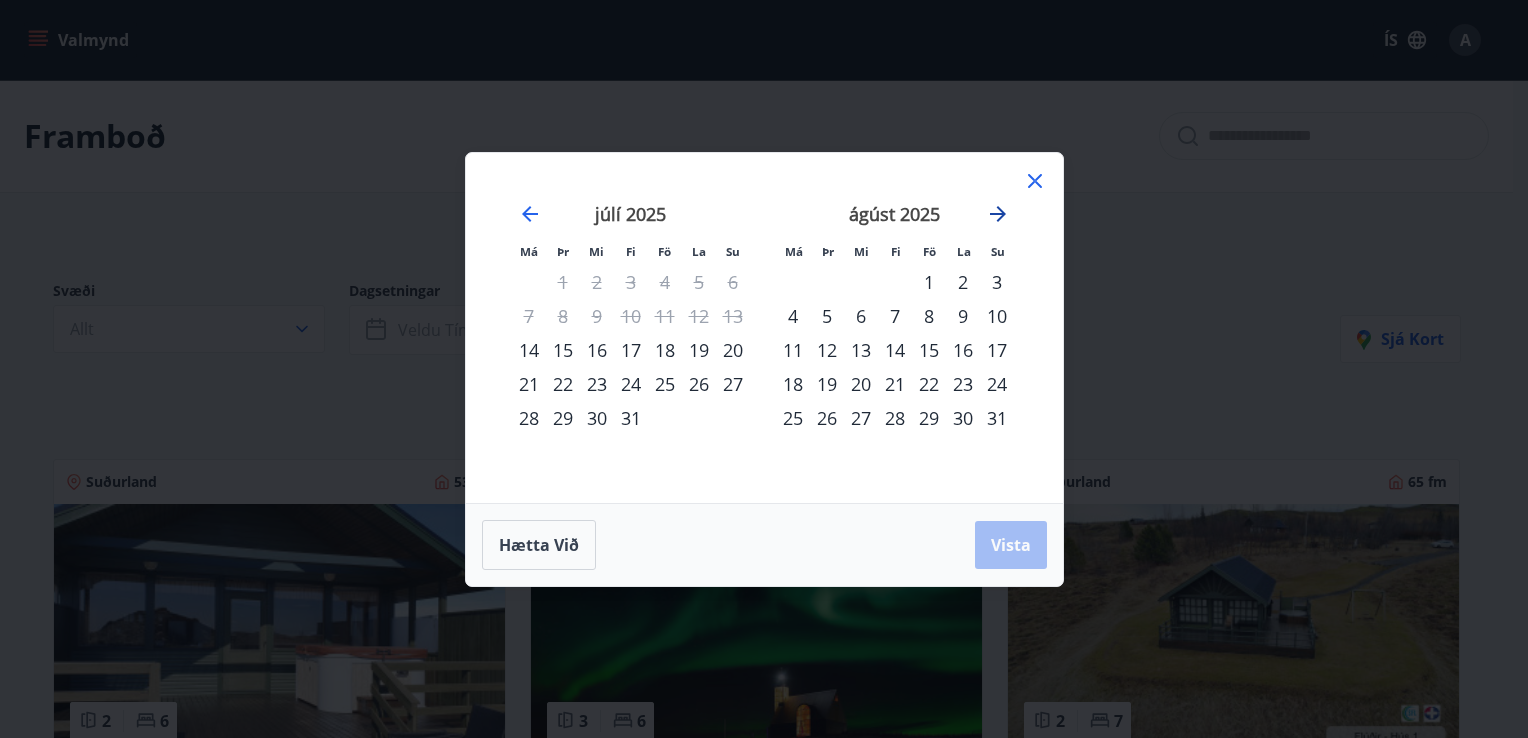 click 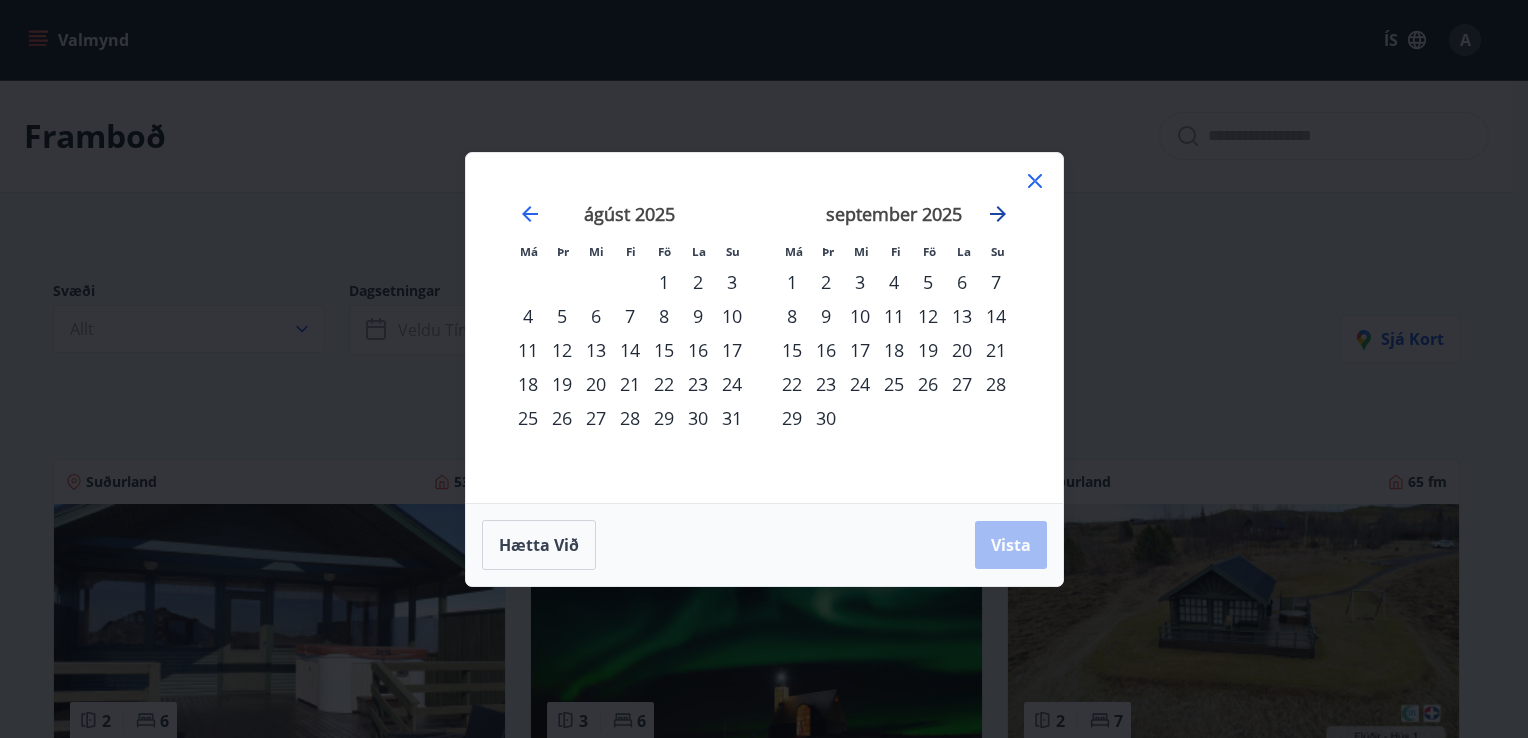 click 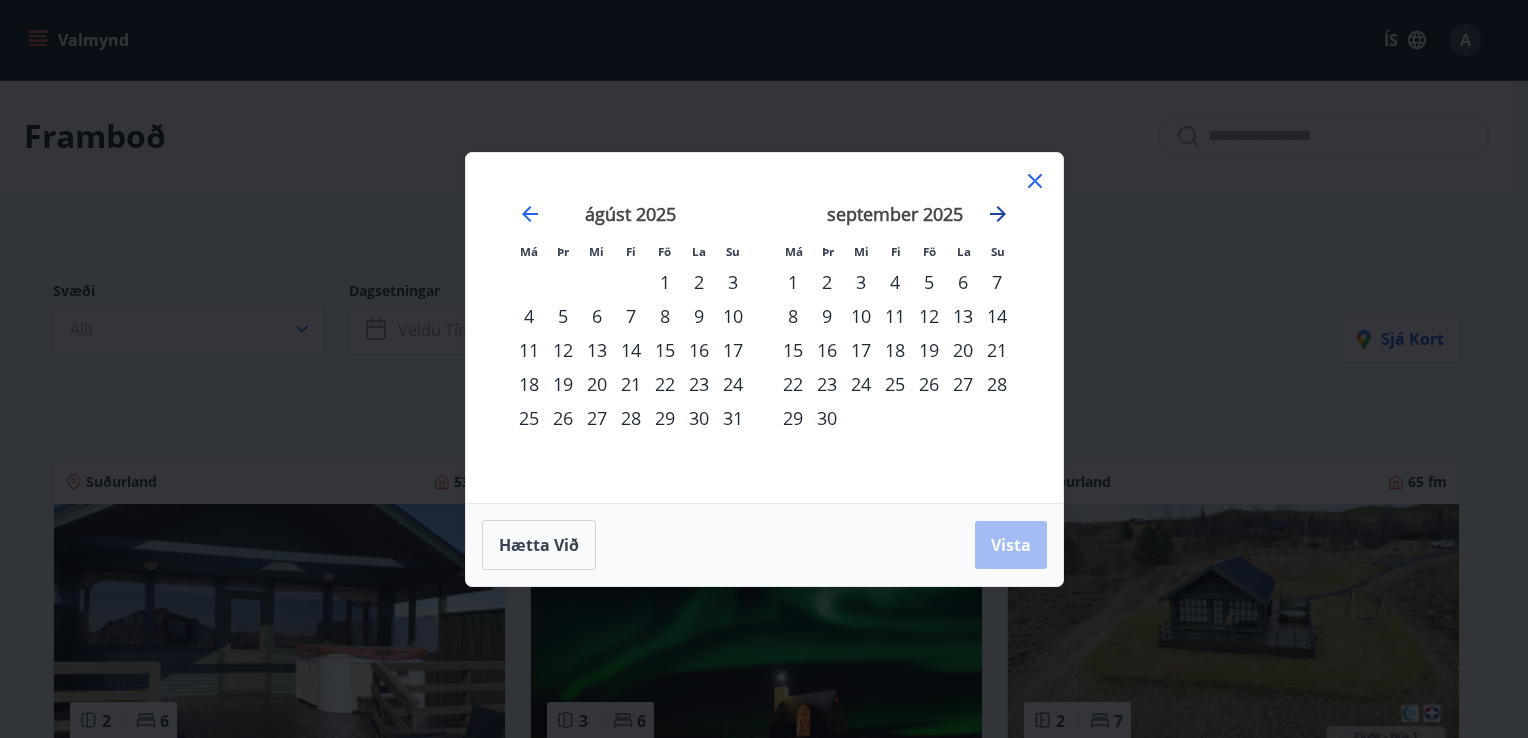 click 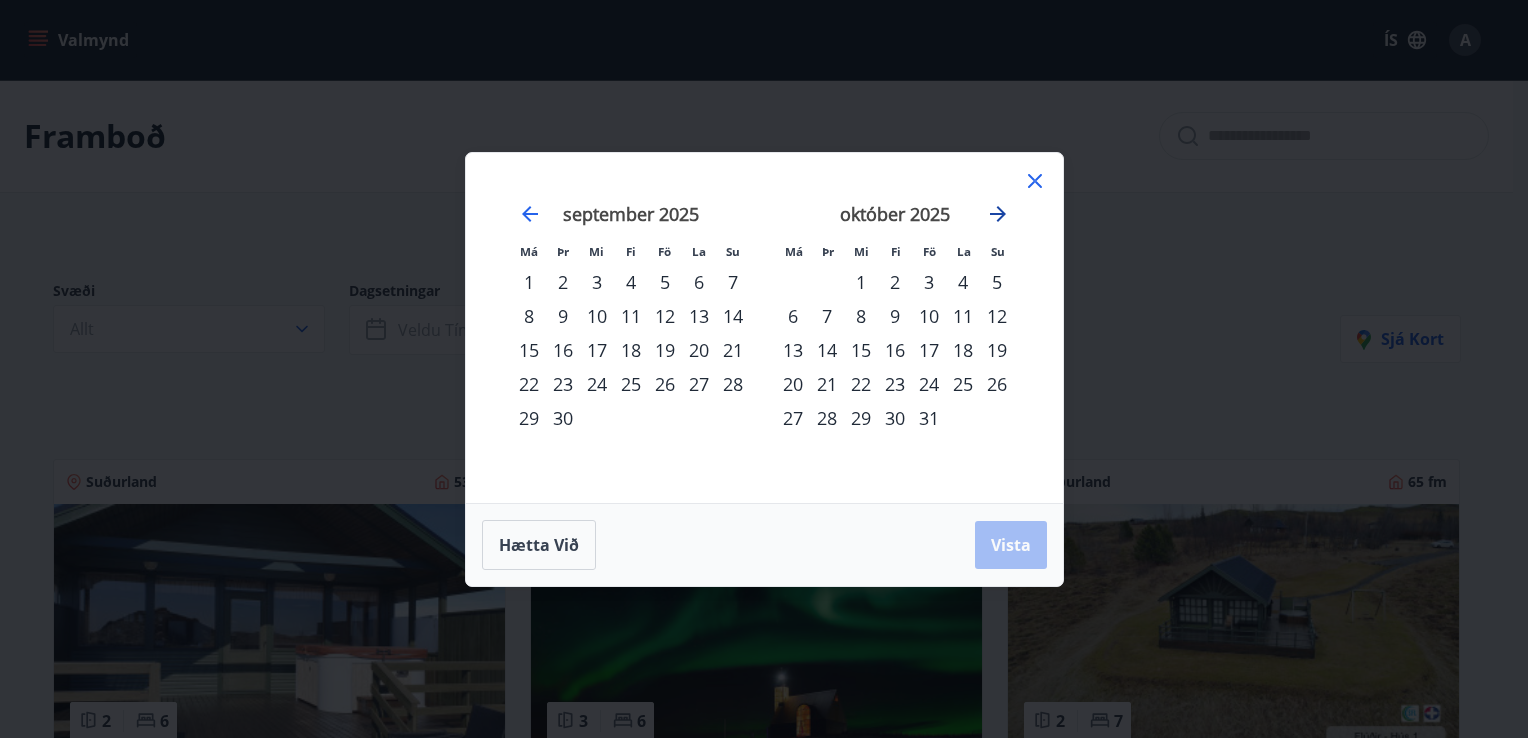 click 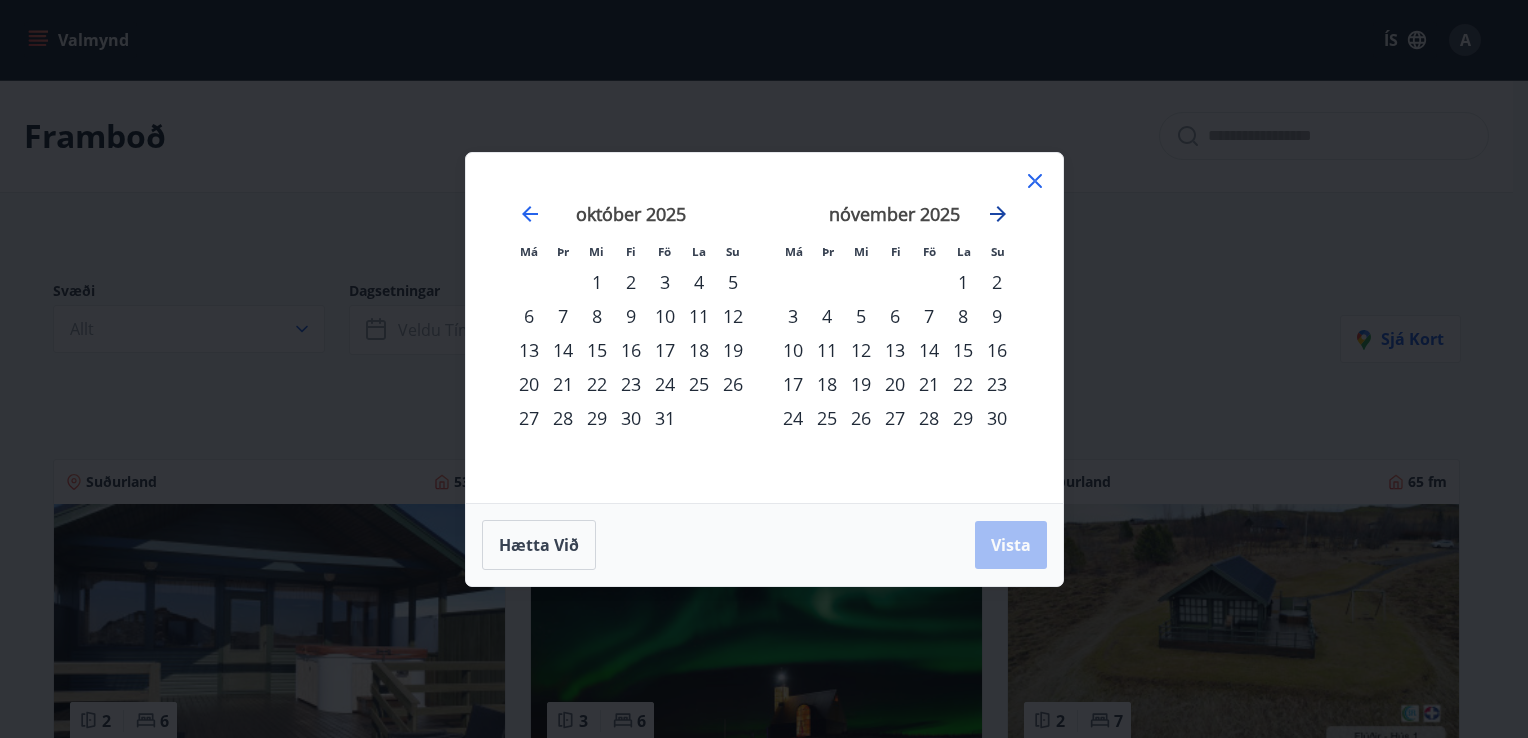 click 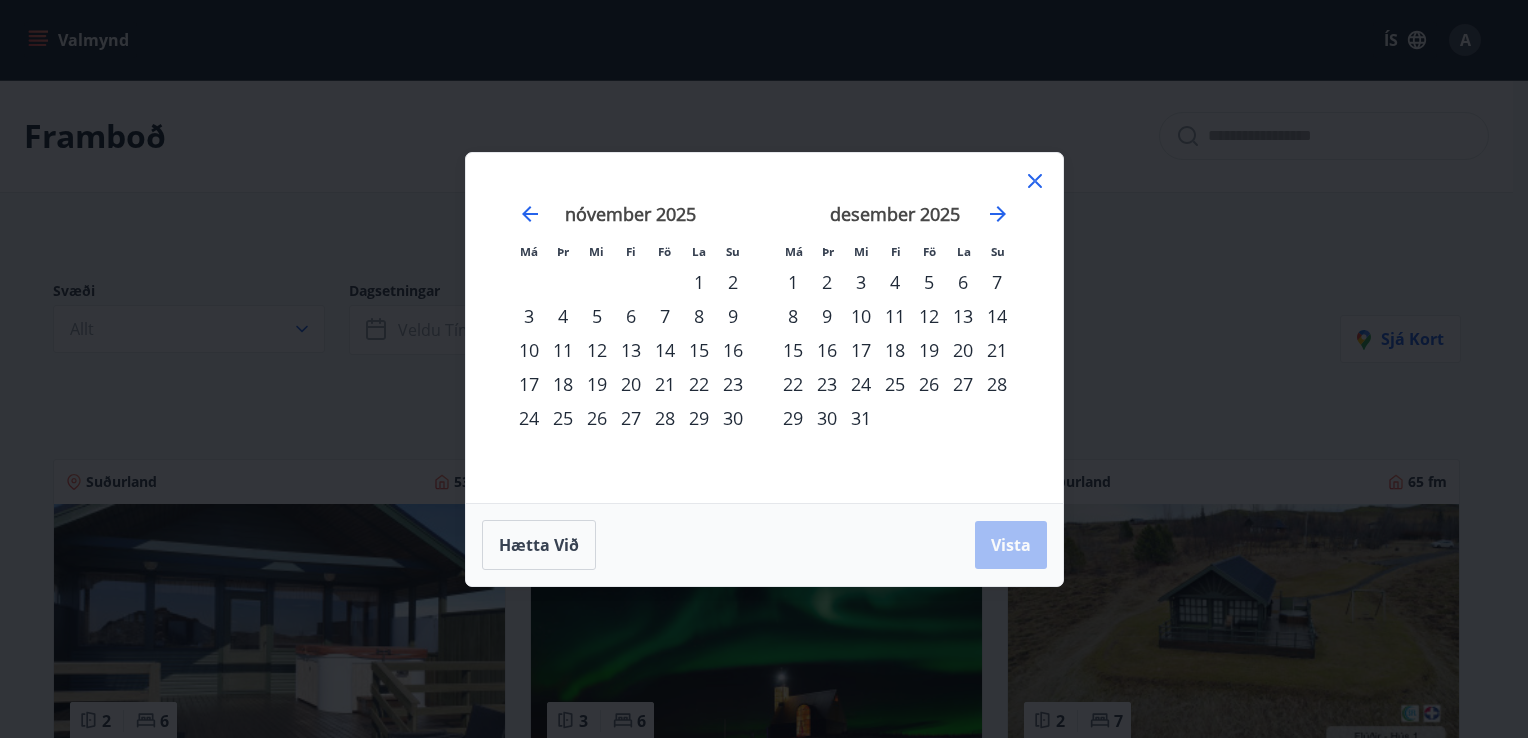 click on "29" at bounding box center (793, 418) 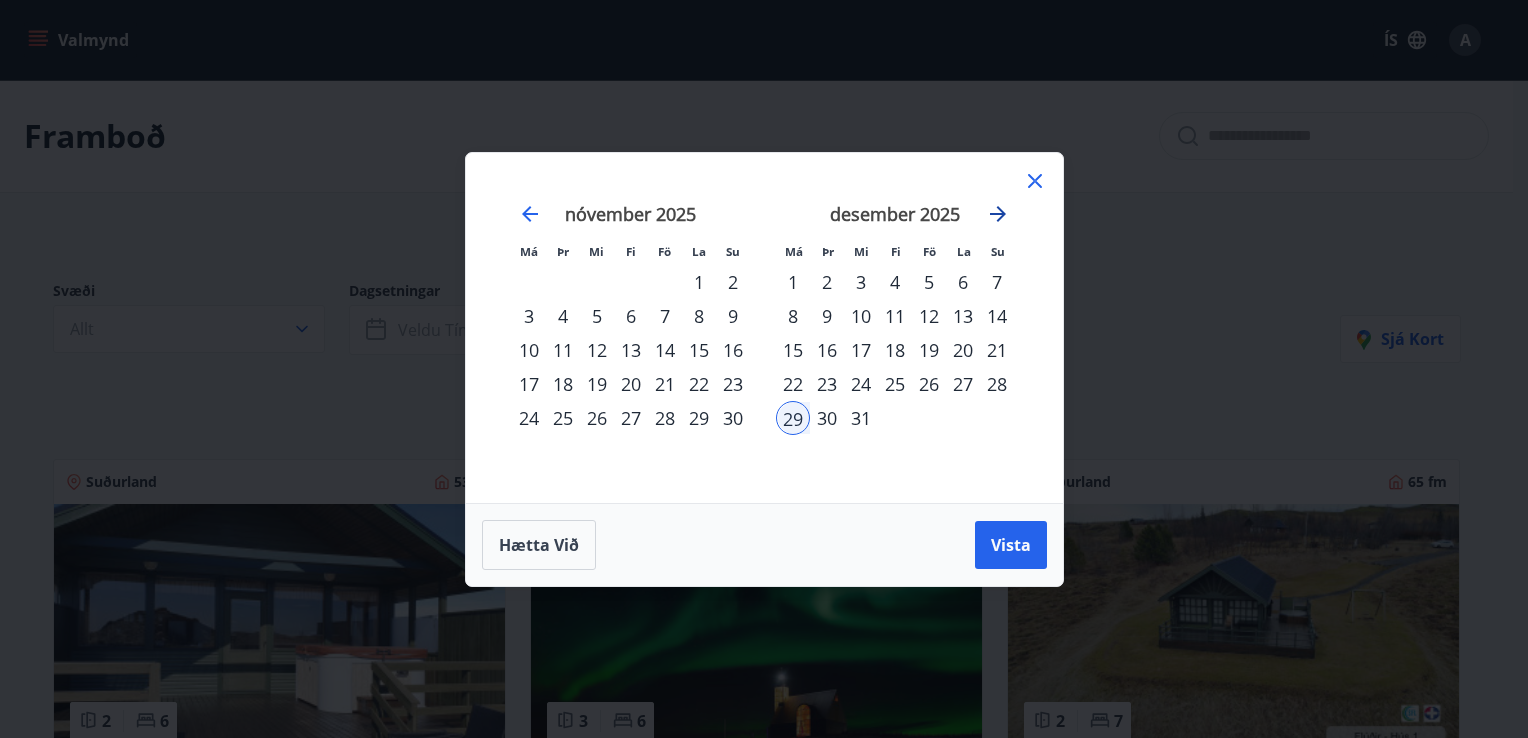 click 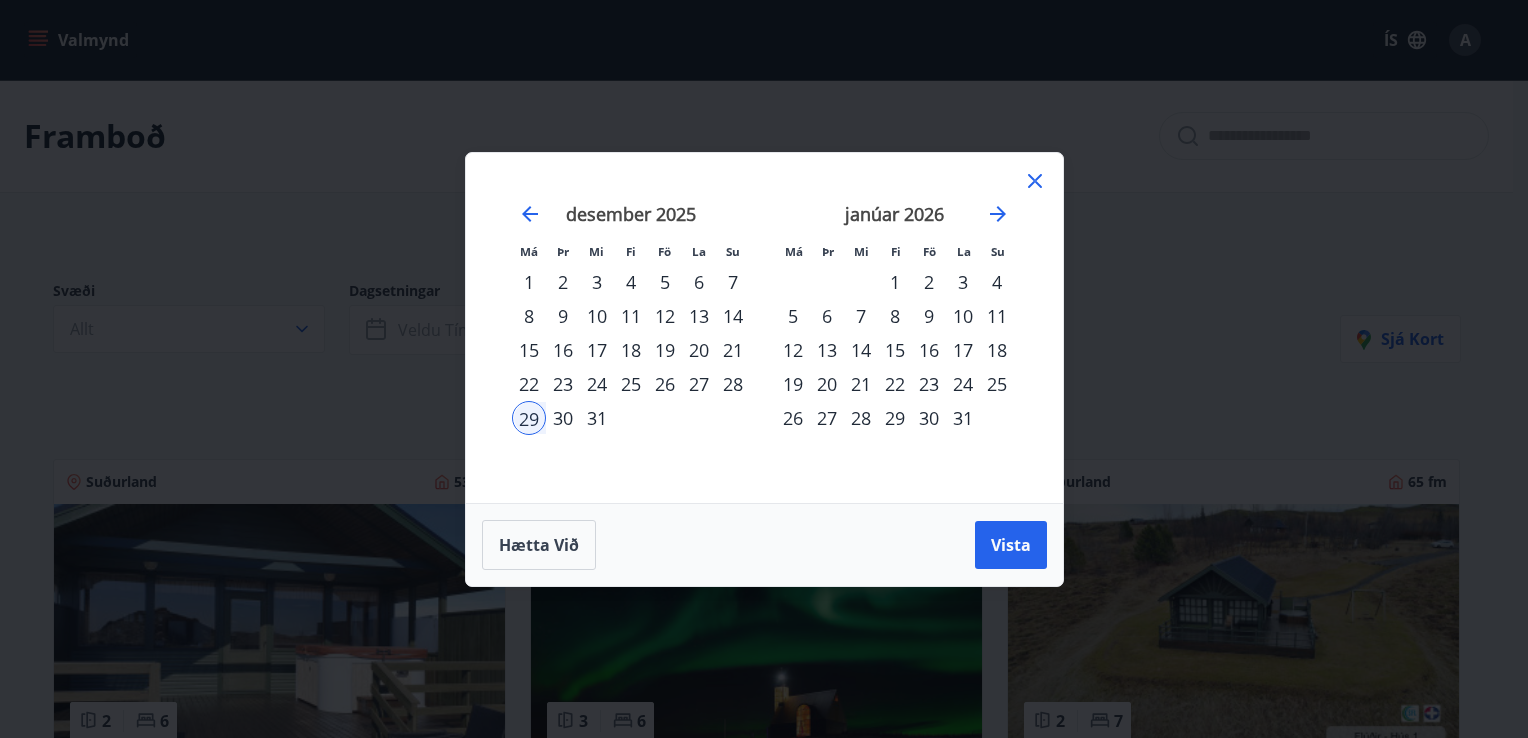 click on "5" at bounding box center [793, 316] 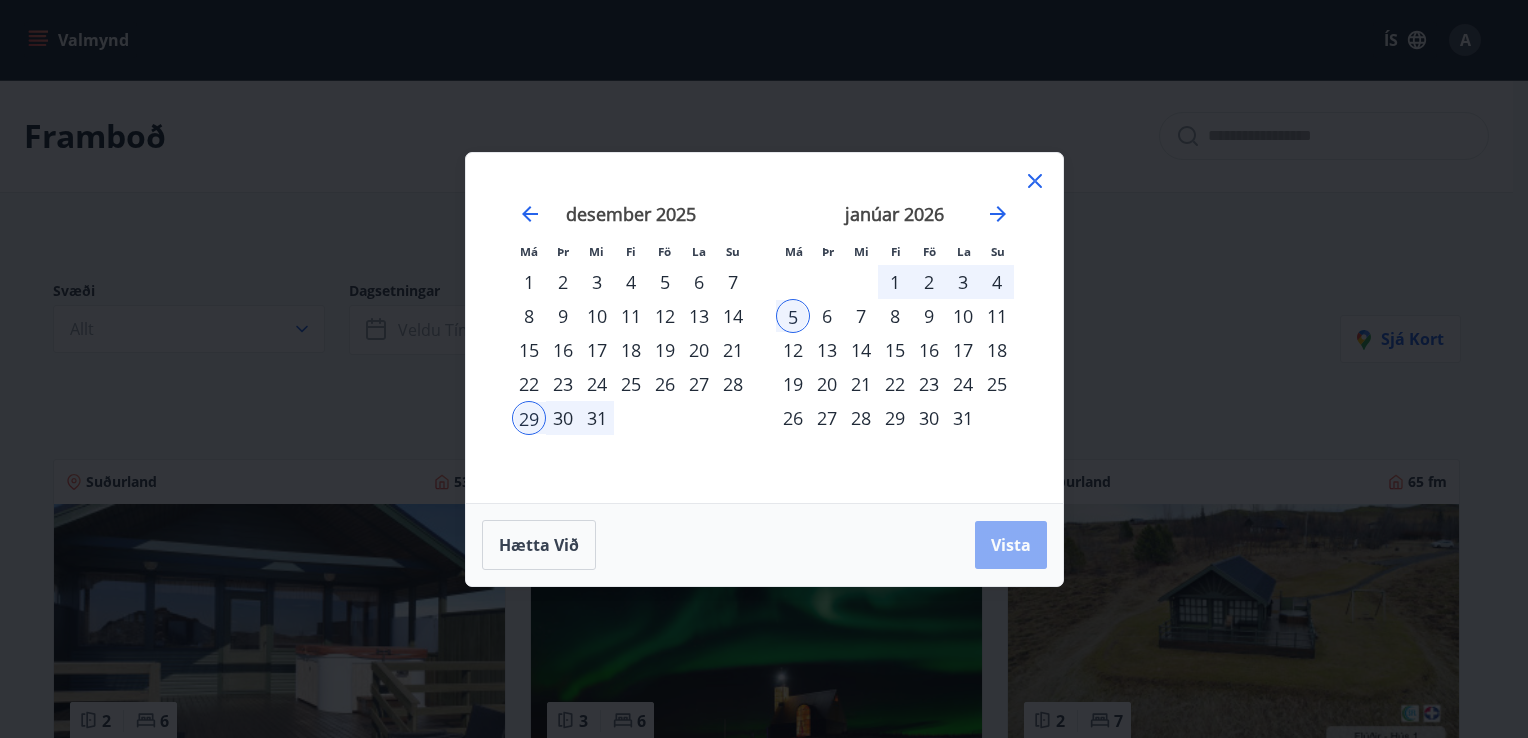 click on "Vista" at bounding box center [1011, 545] 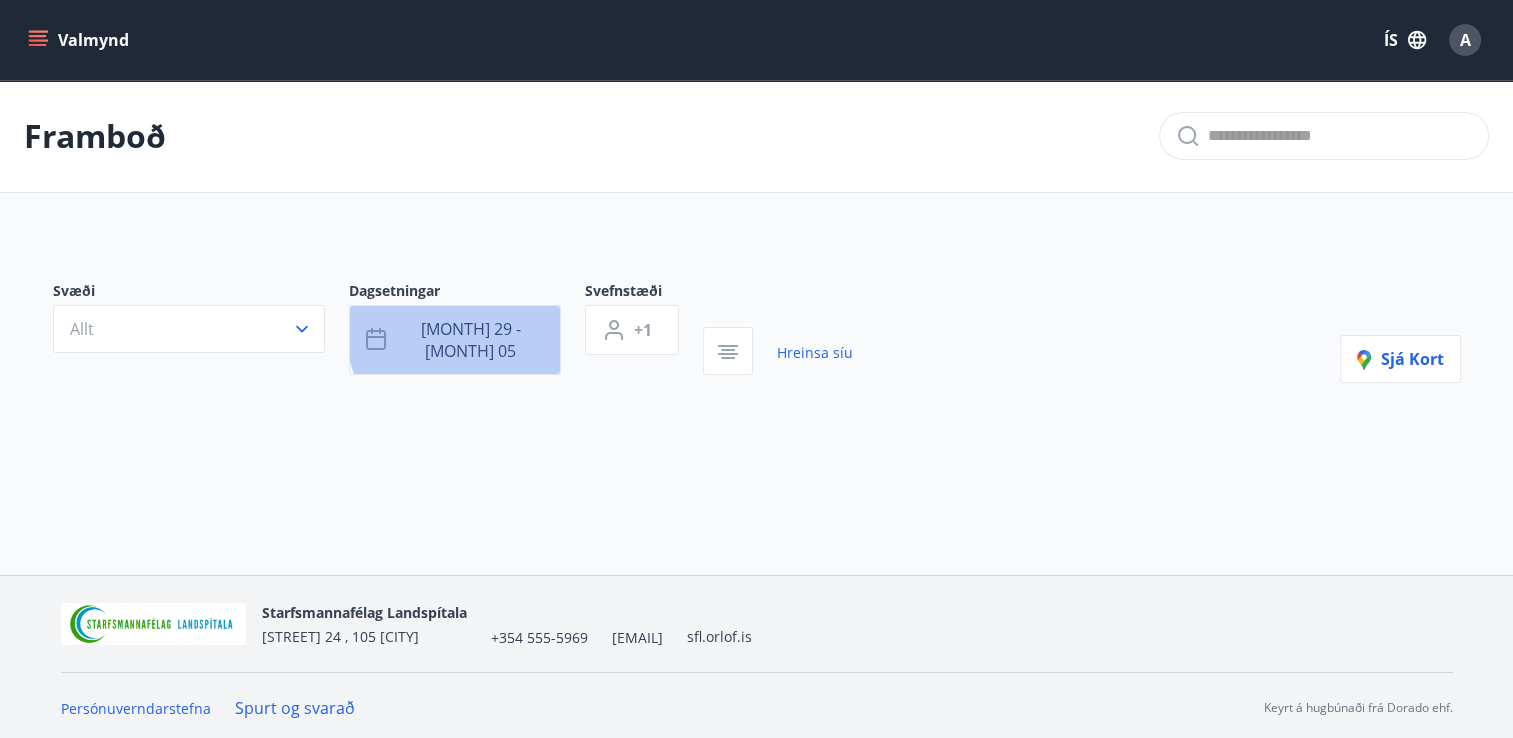 click on "[MONTH] 29 - [MONTH] 05" at bounding box center [471, 340] 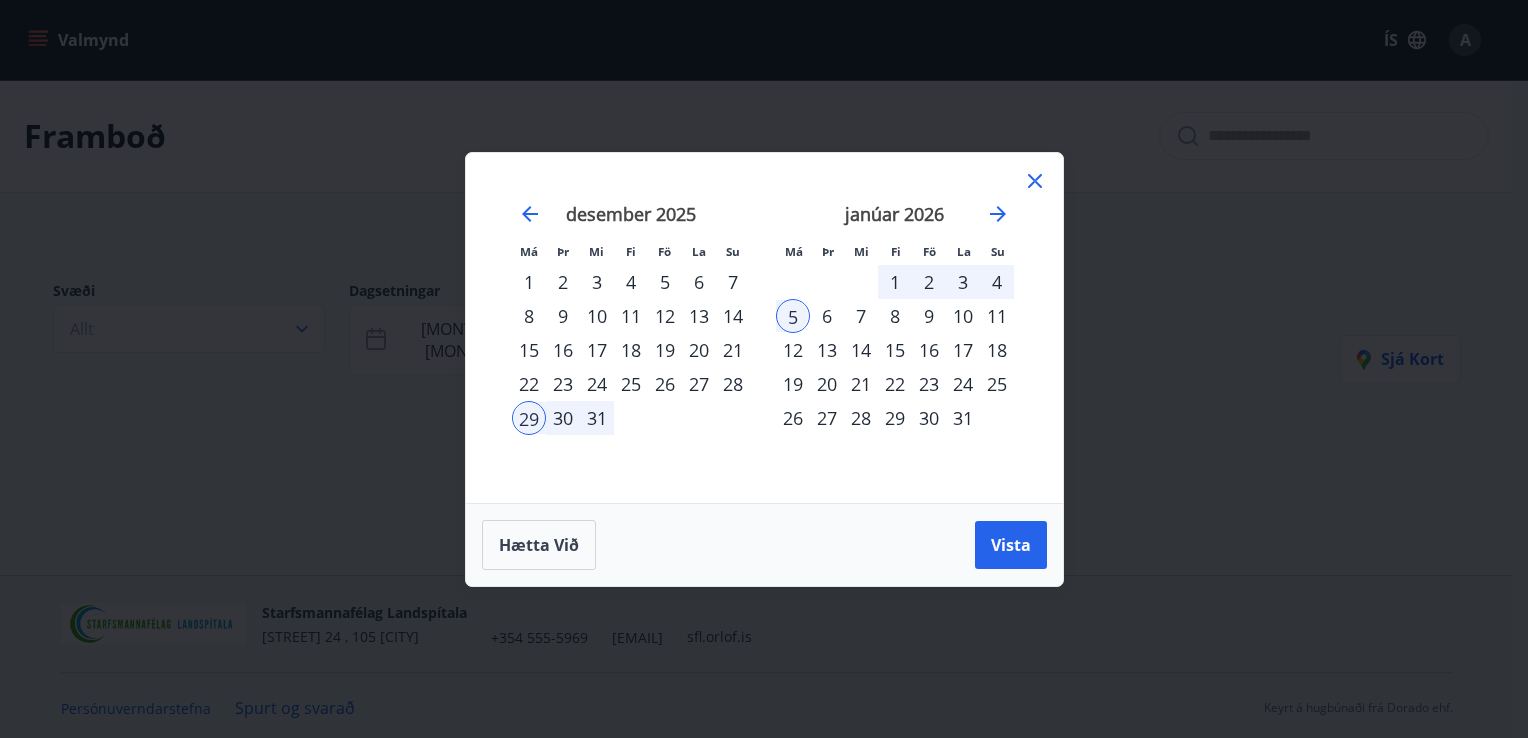 click 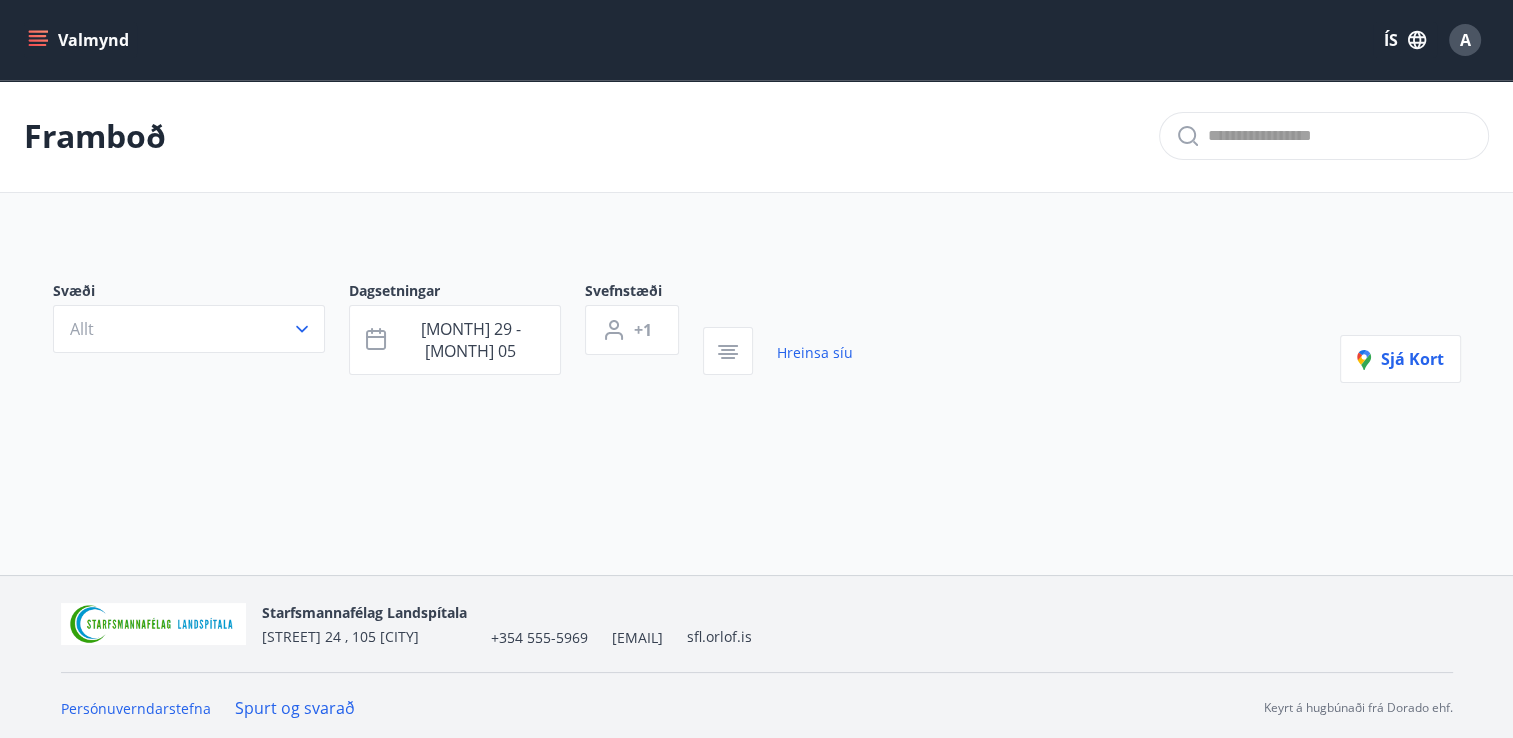 click 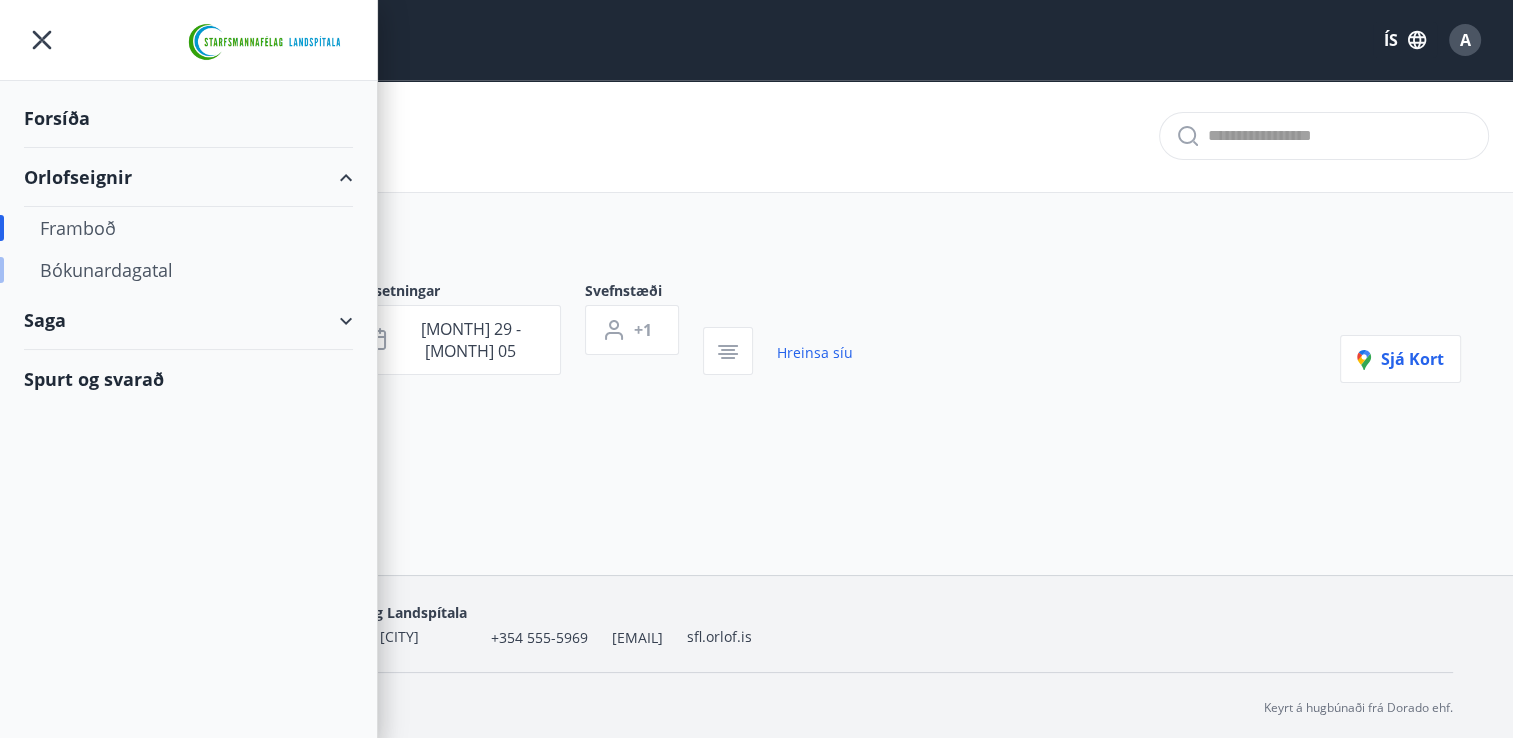click on "Bókunardagatal" at bounding box center [188, 270] 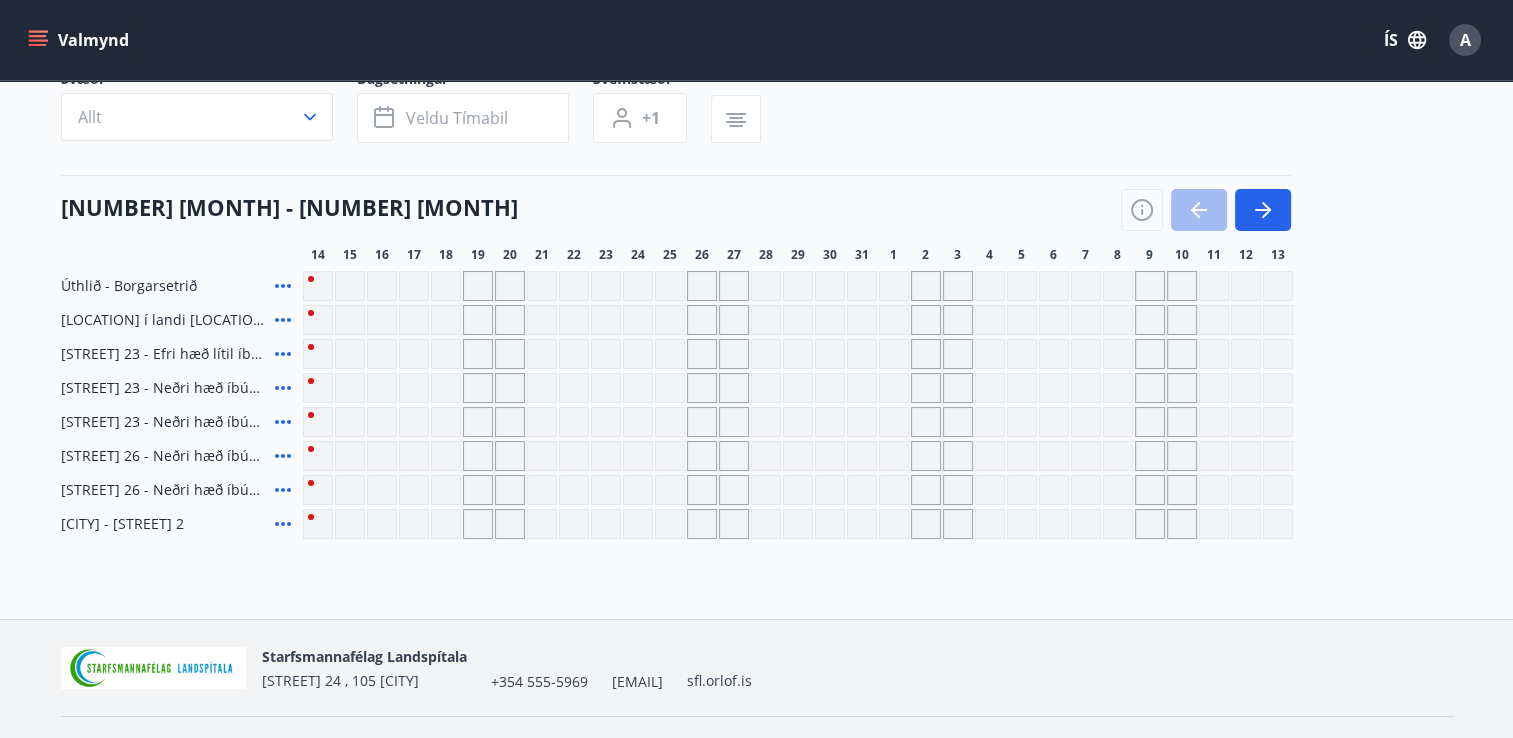 scroll, scrollTop: 160, scrollLeft: 0, axis: vertical 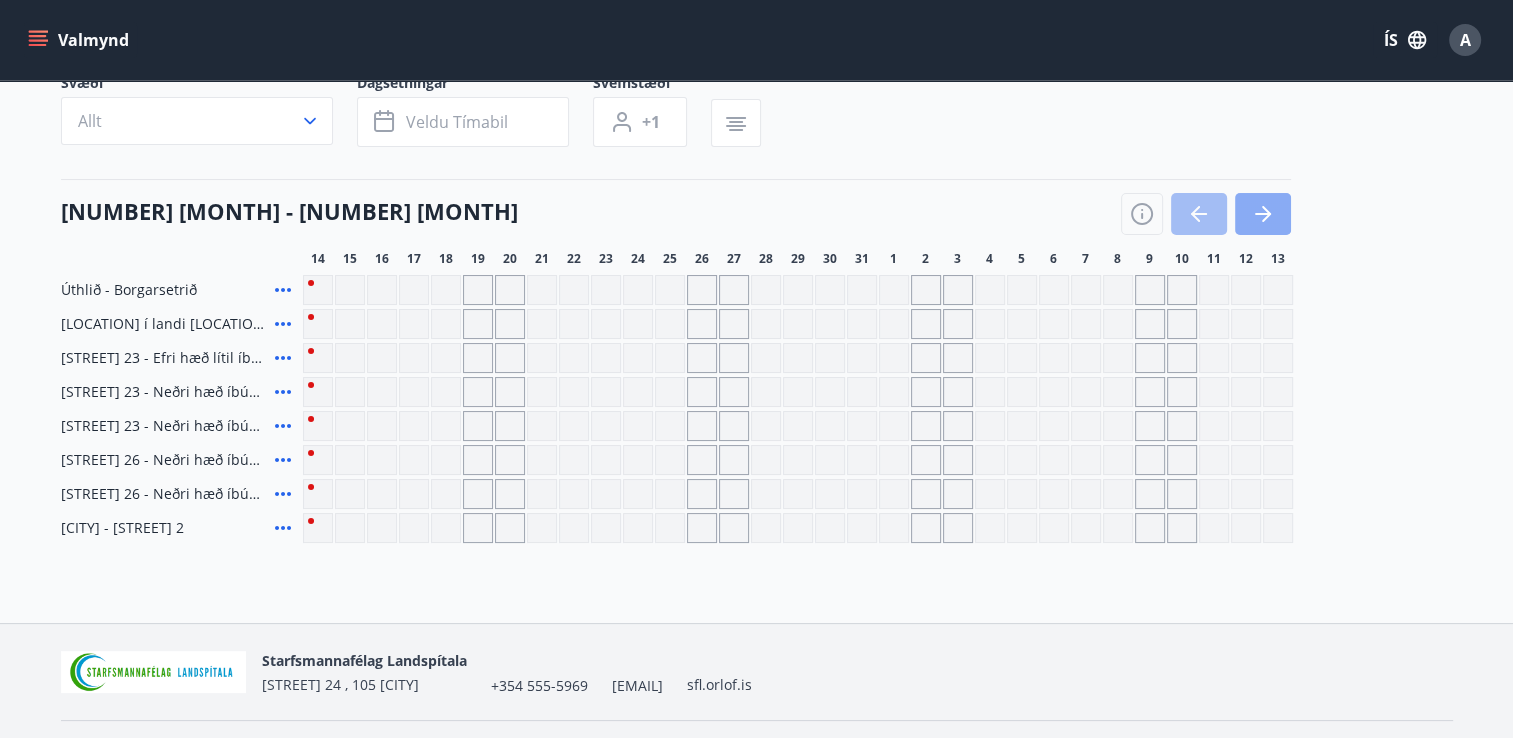 click 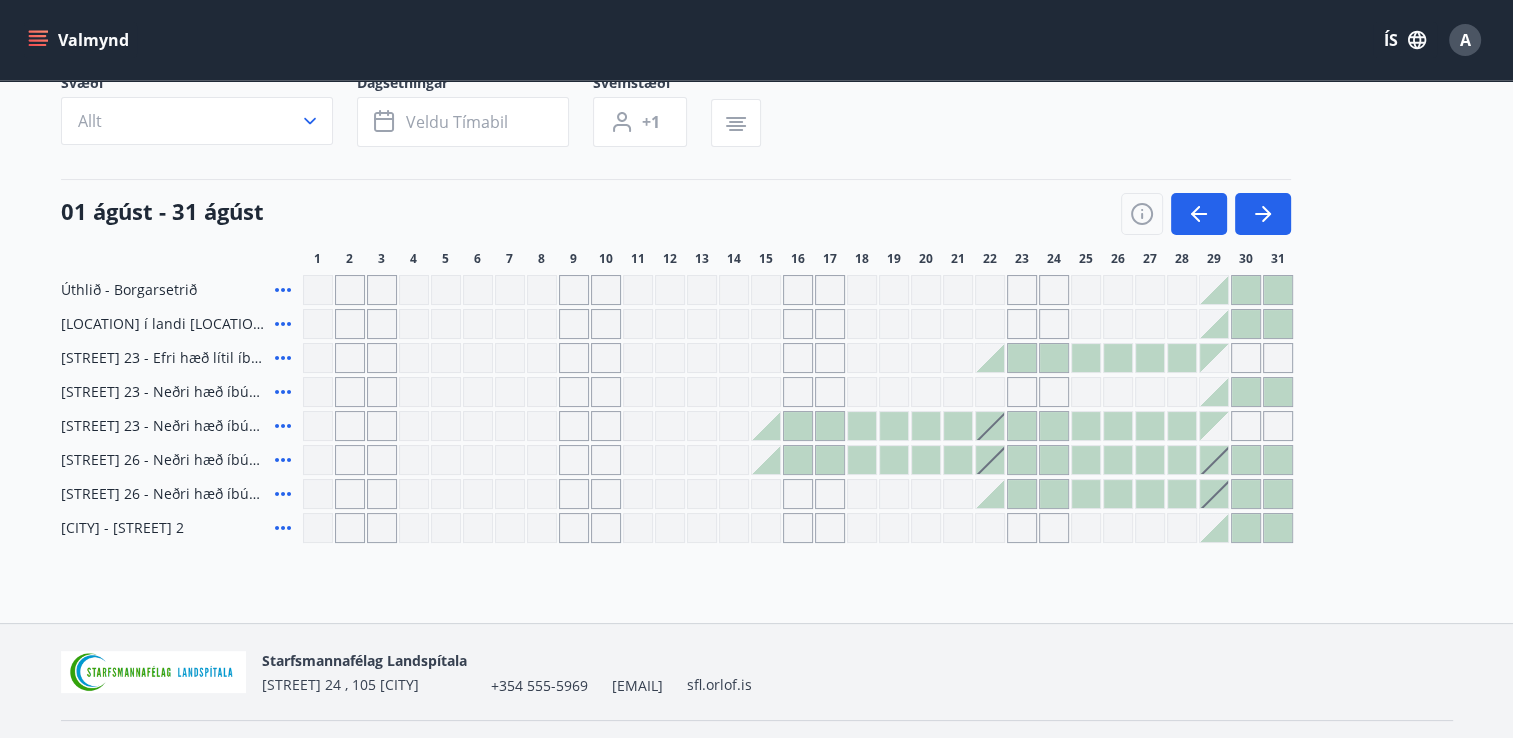 click at bounding box center (798, 426) 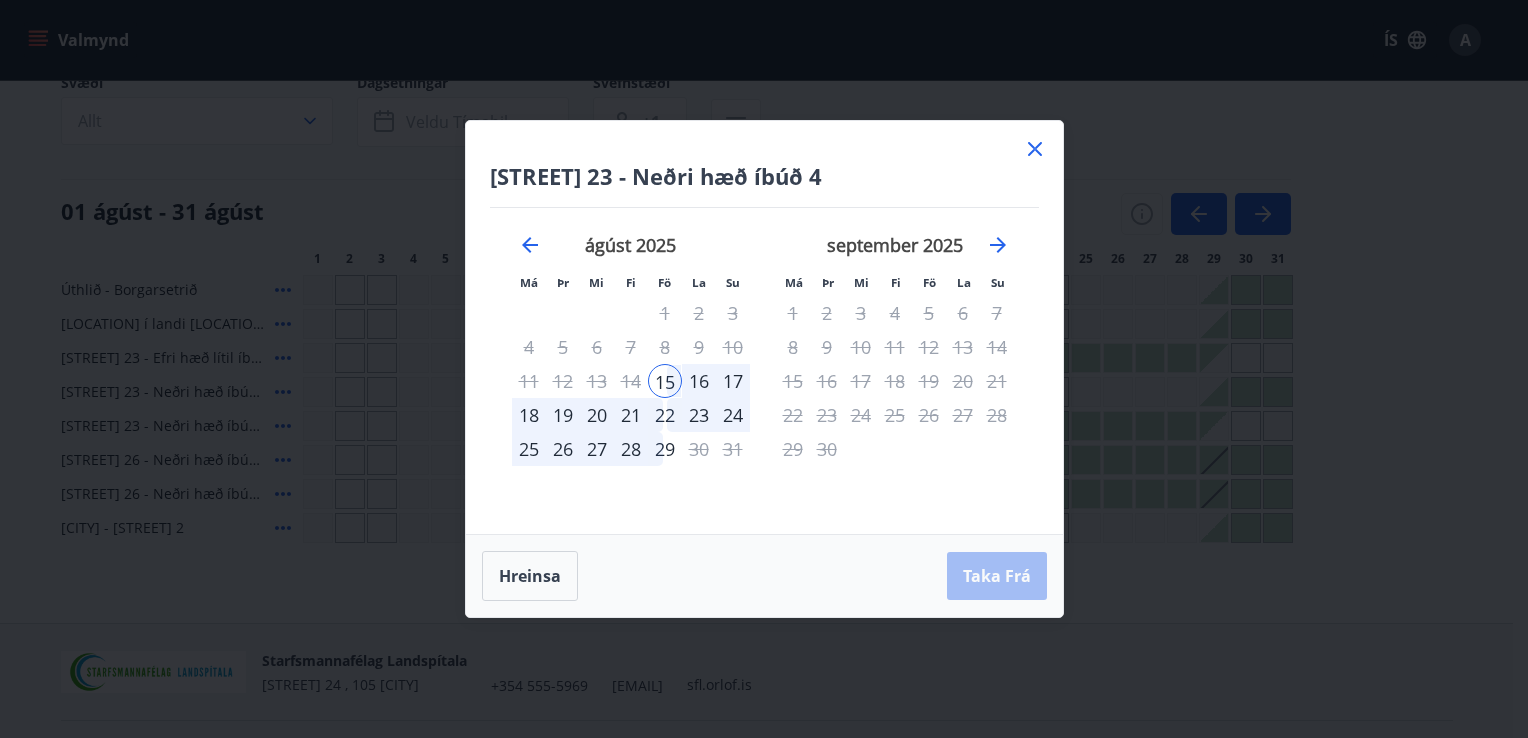 click 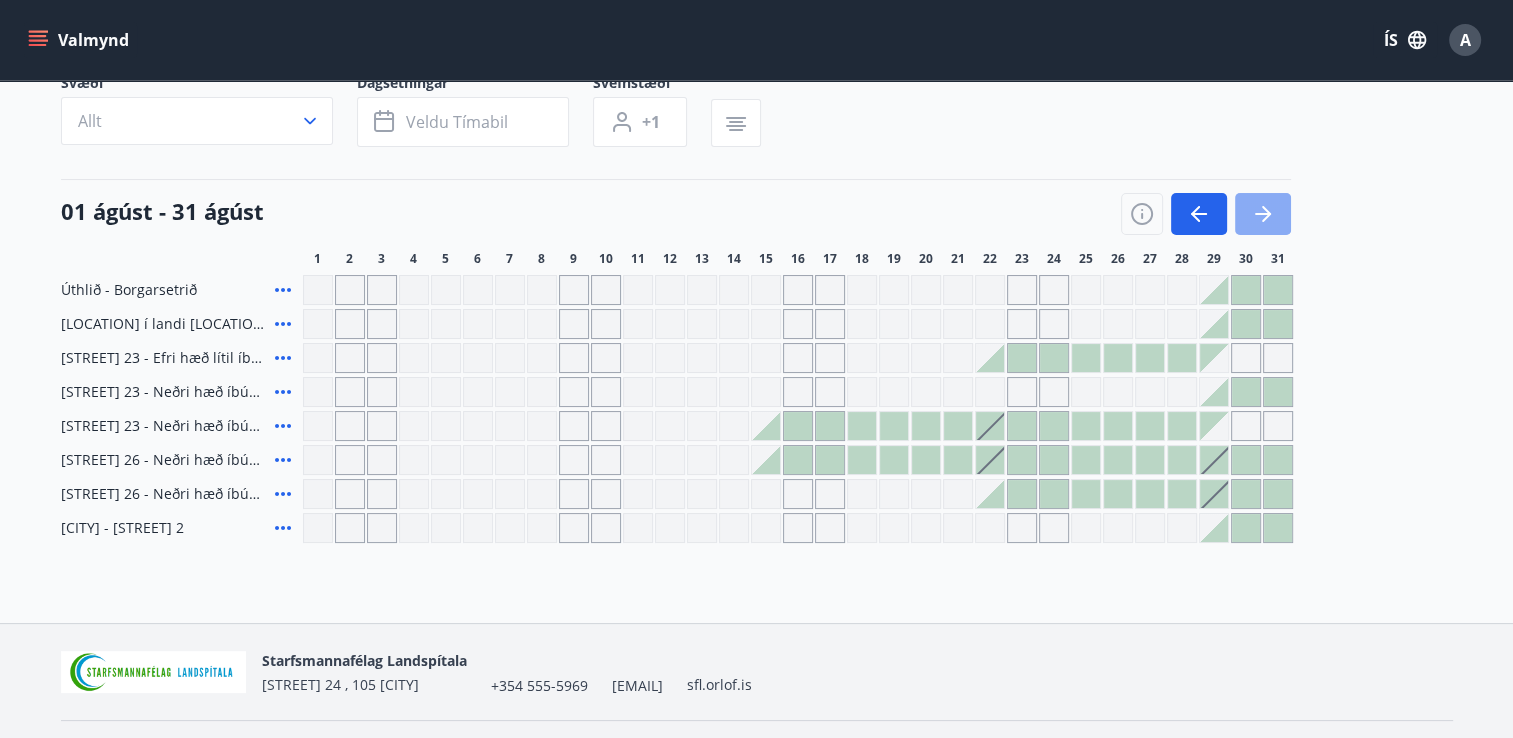 click at bounding box center [1263, 214] 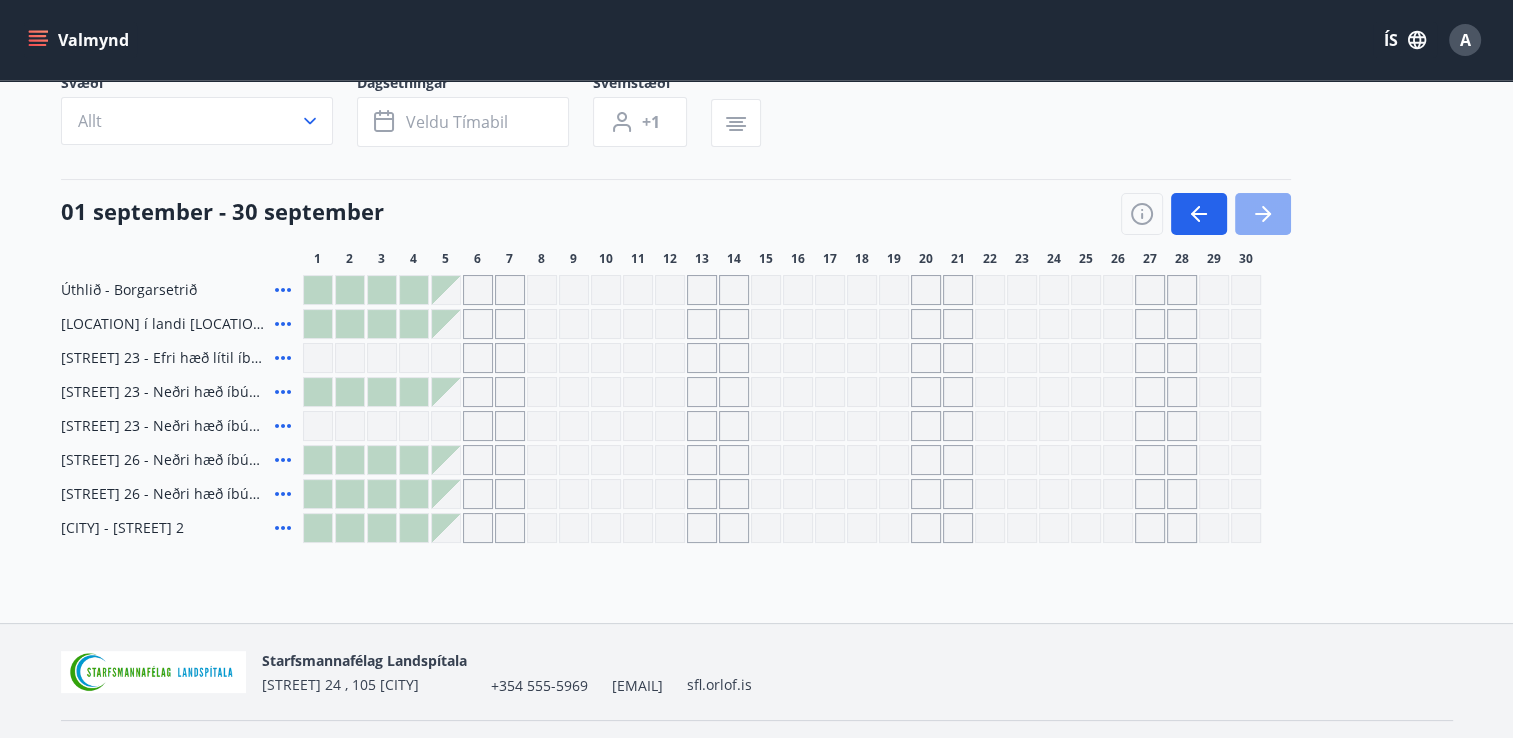 click at bounding box center [1263, 214] 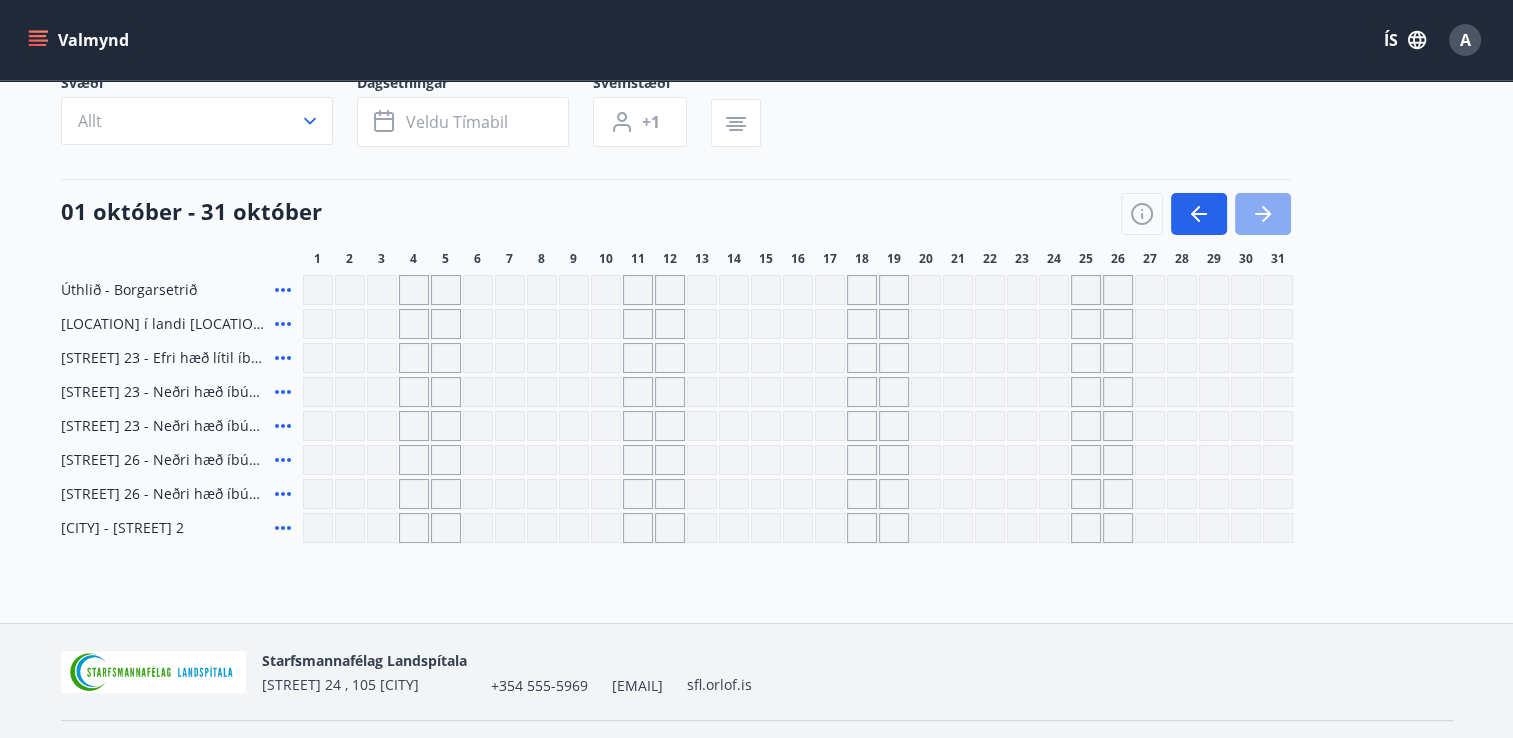 click at bounding box center (1263, 214) 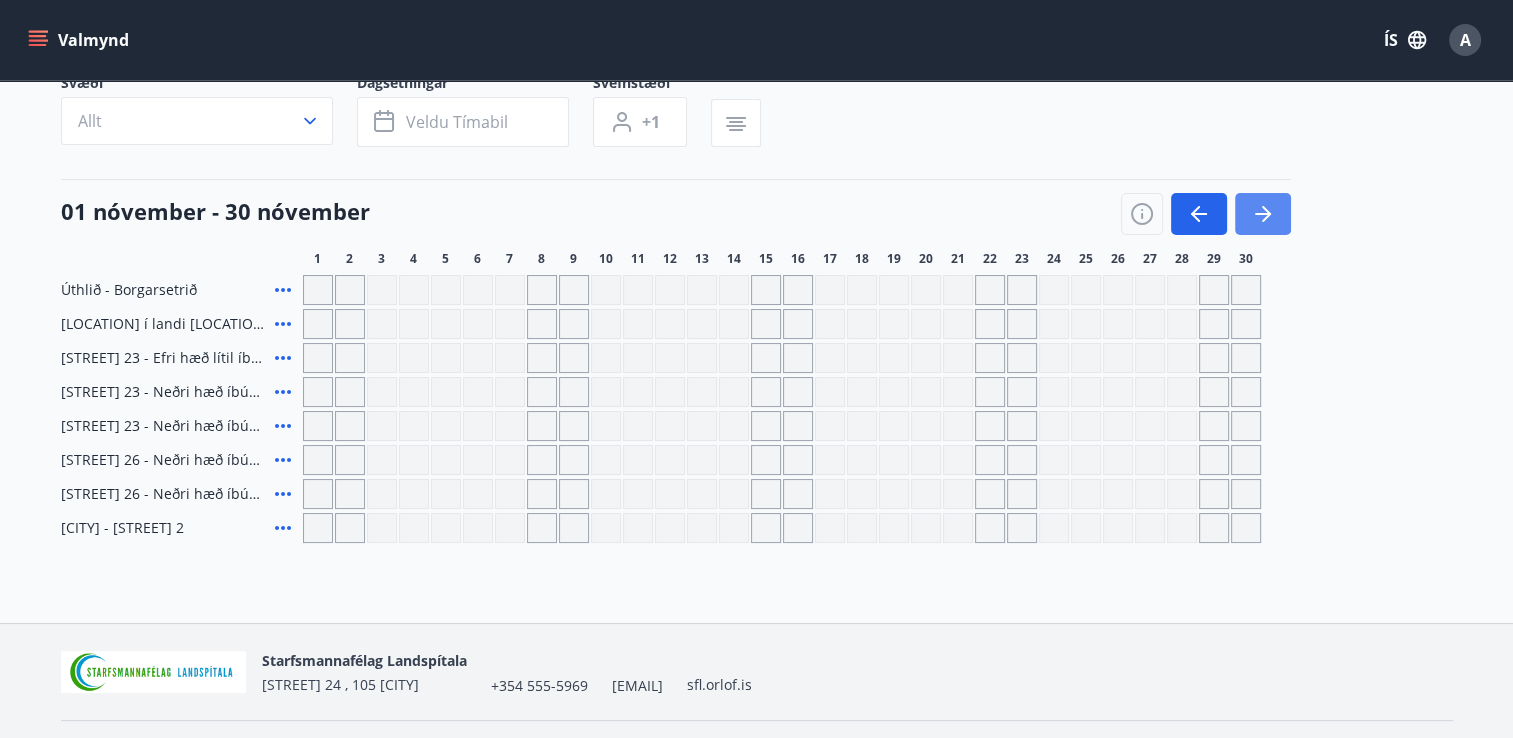 click at bounding box center (1263, 214) 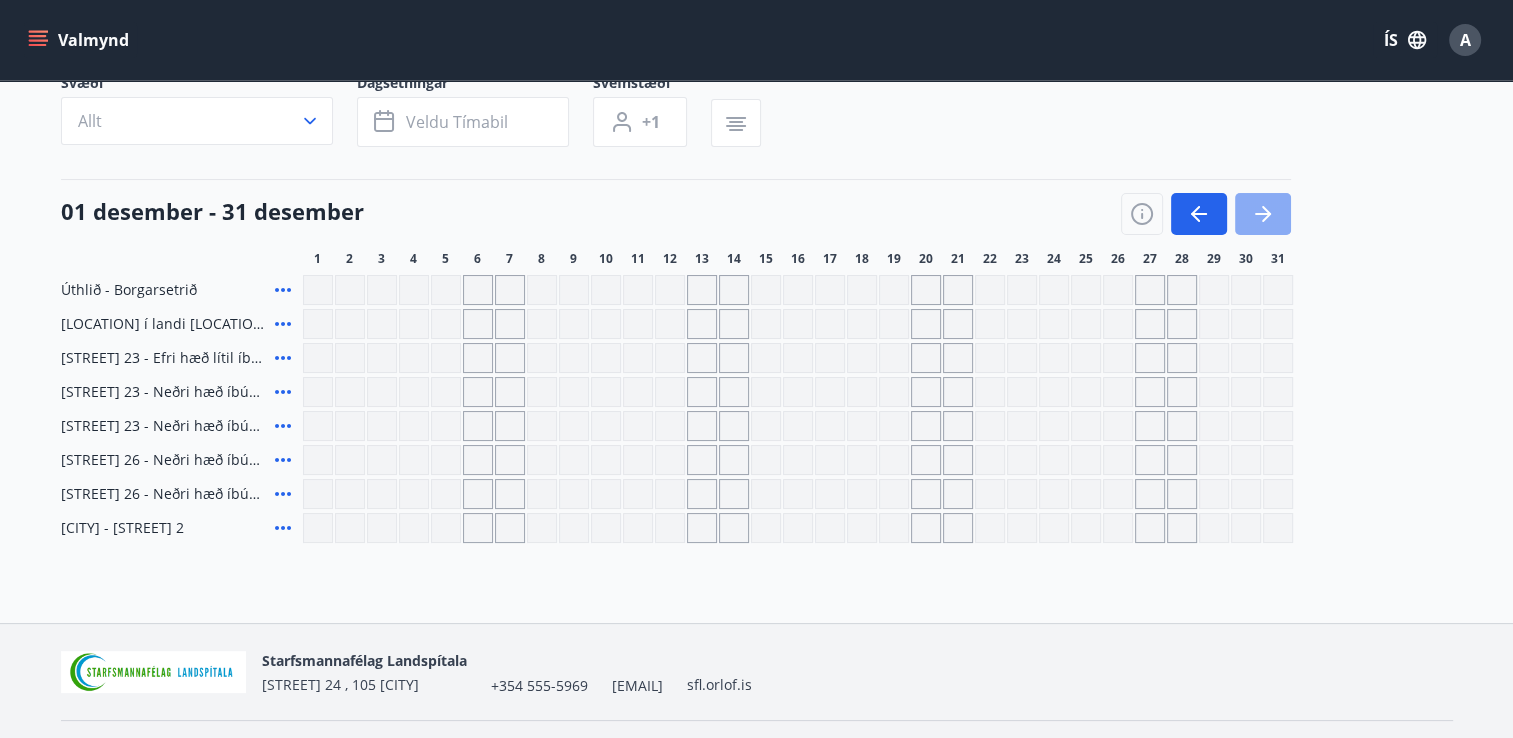 click at bounding box center [1263, 214] 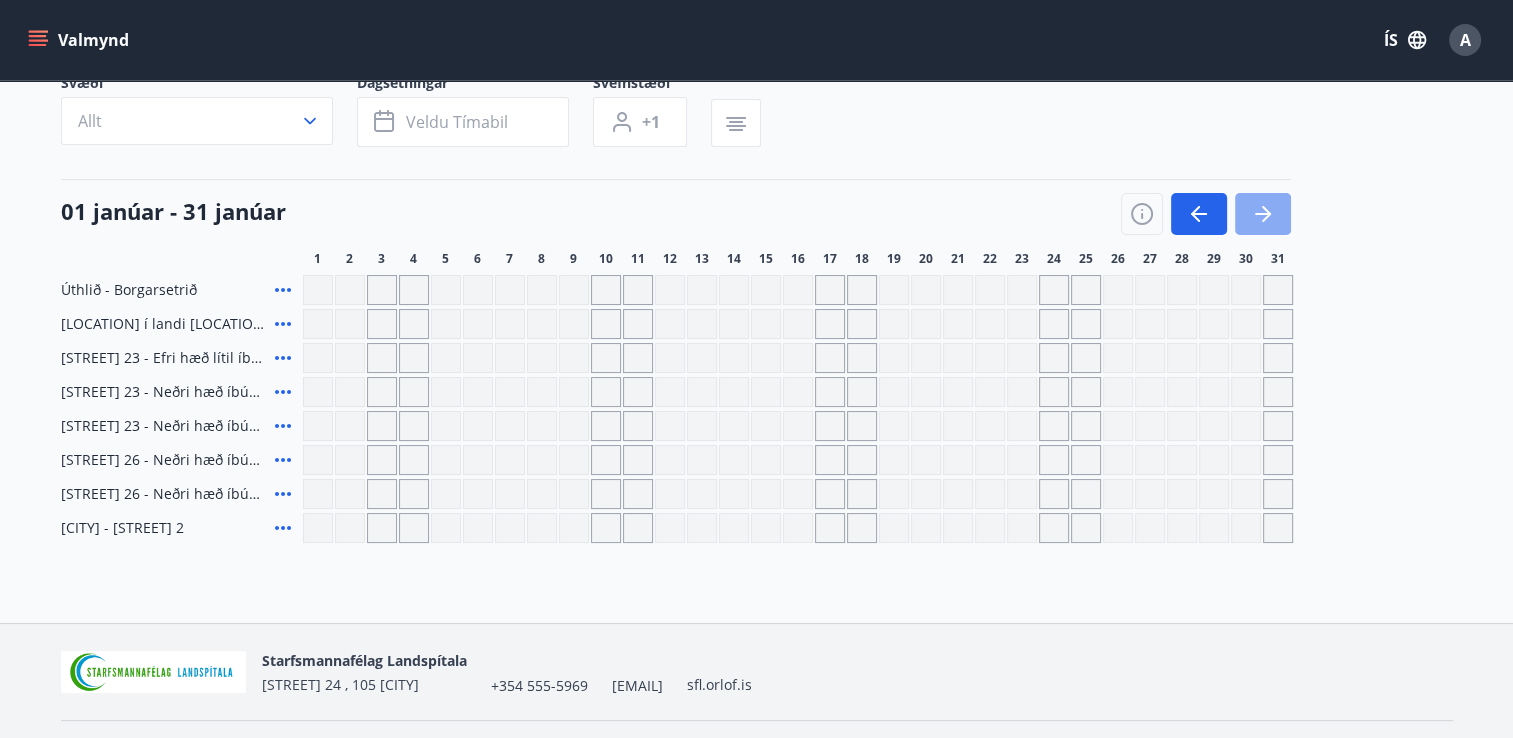 click at bounding box center (1263, 214) 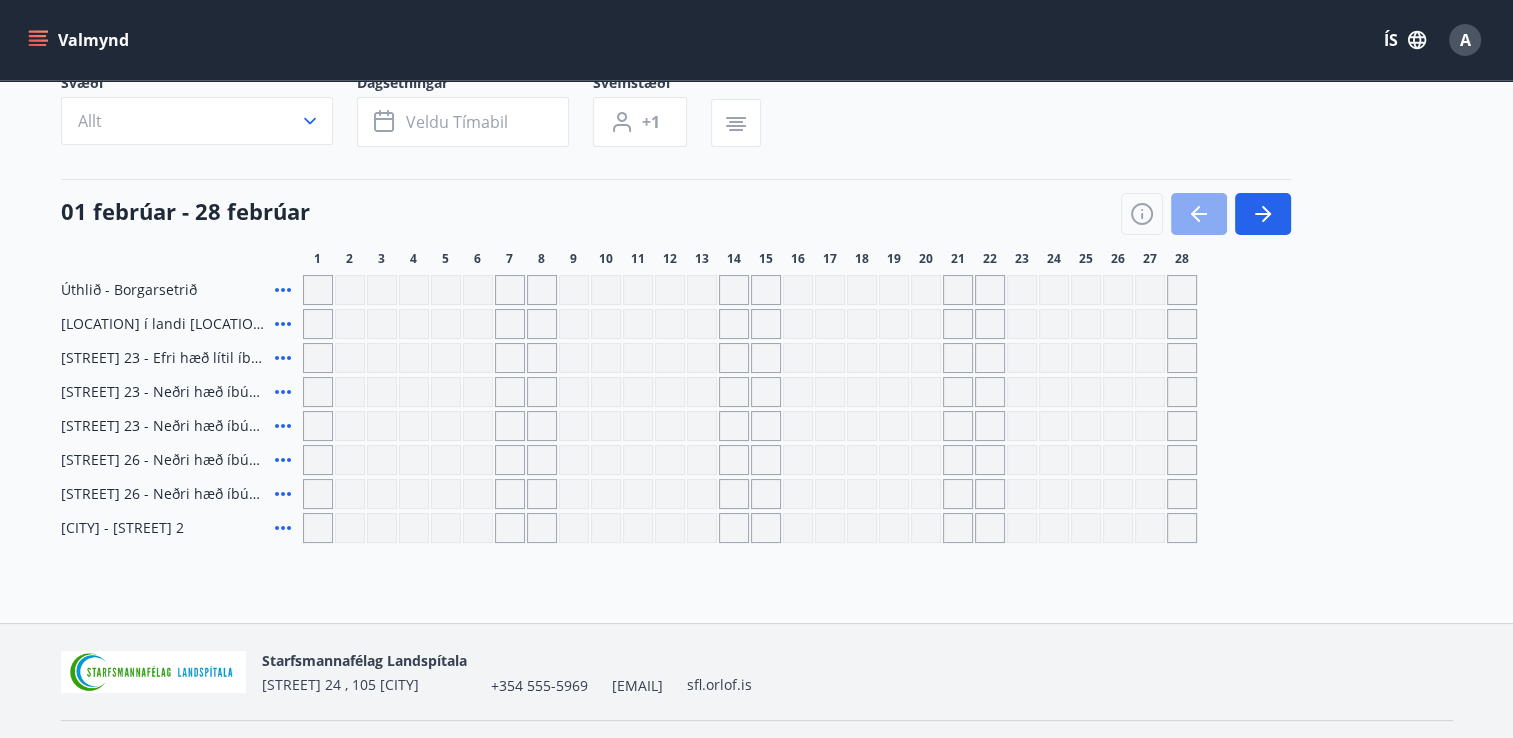 click at bounding box center [1199, 214] 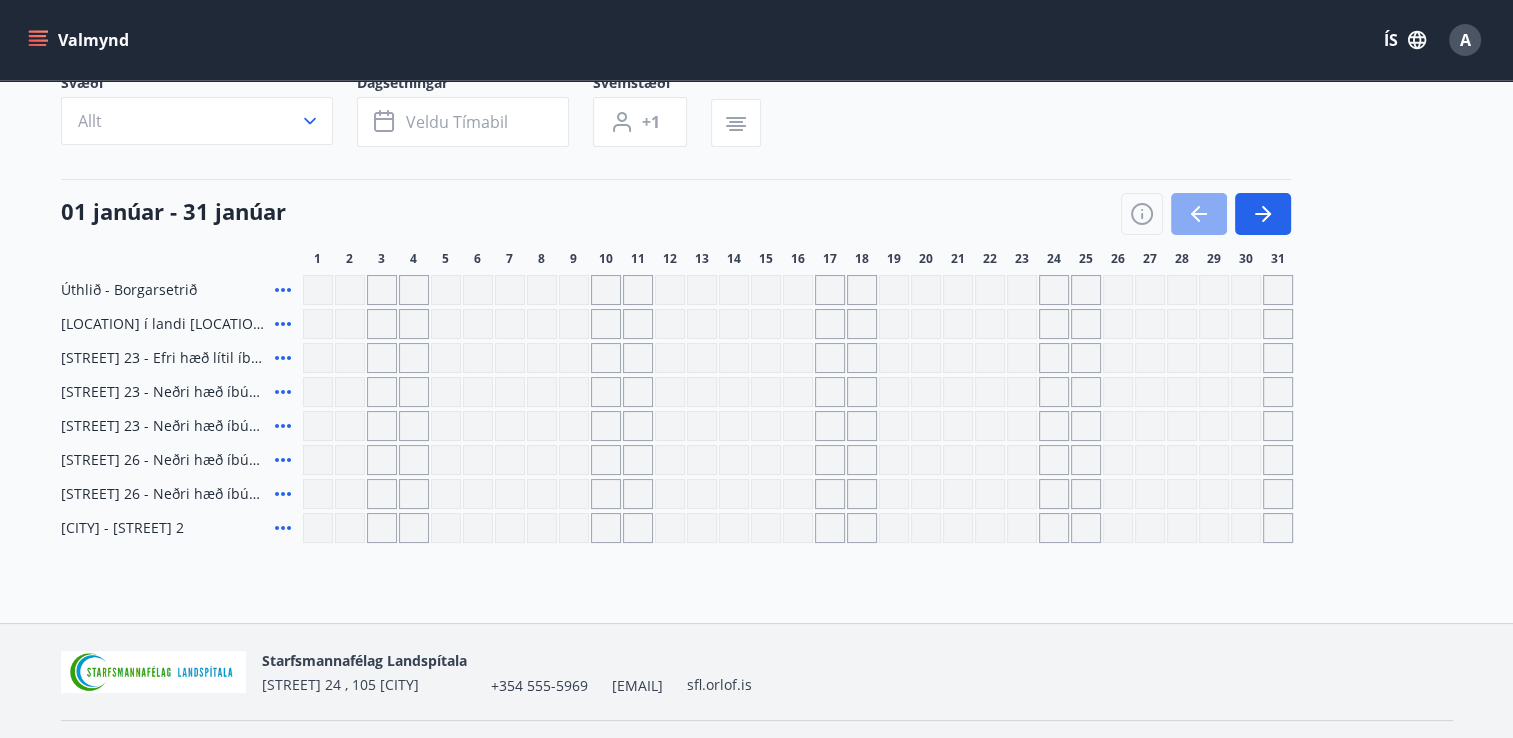 click at bounding box center [1199, 214] 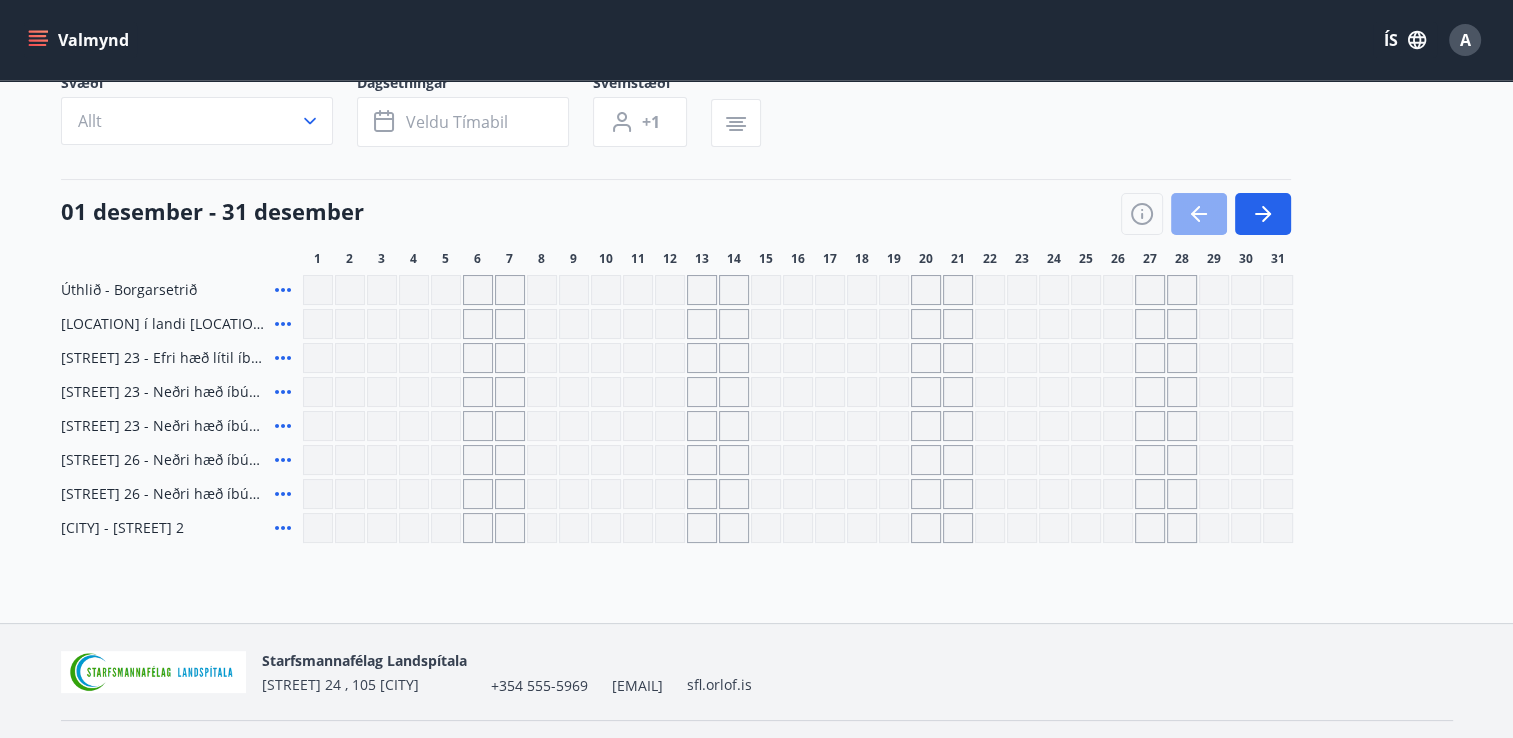 click at bounding box center [1199, 214] 